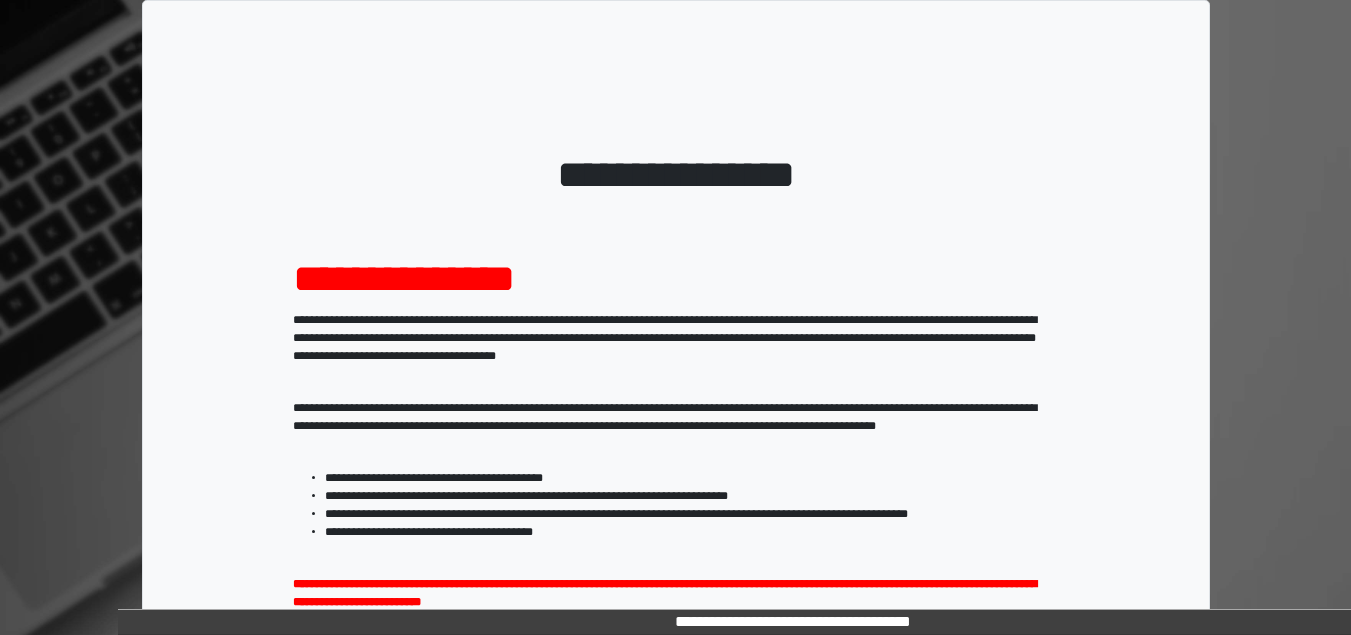 scroll, scrollTop: 293, scrollLeft: 0, axis: vertical 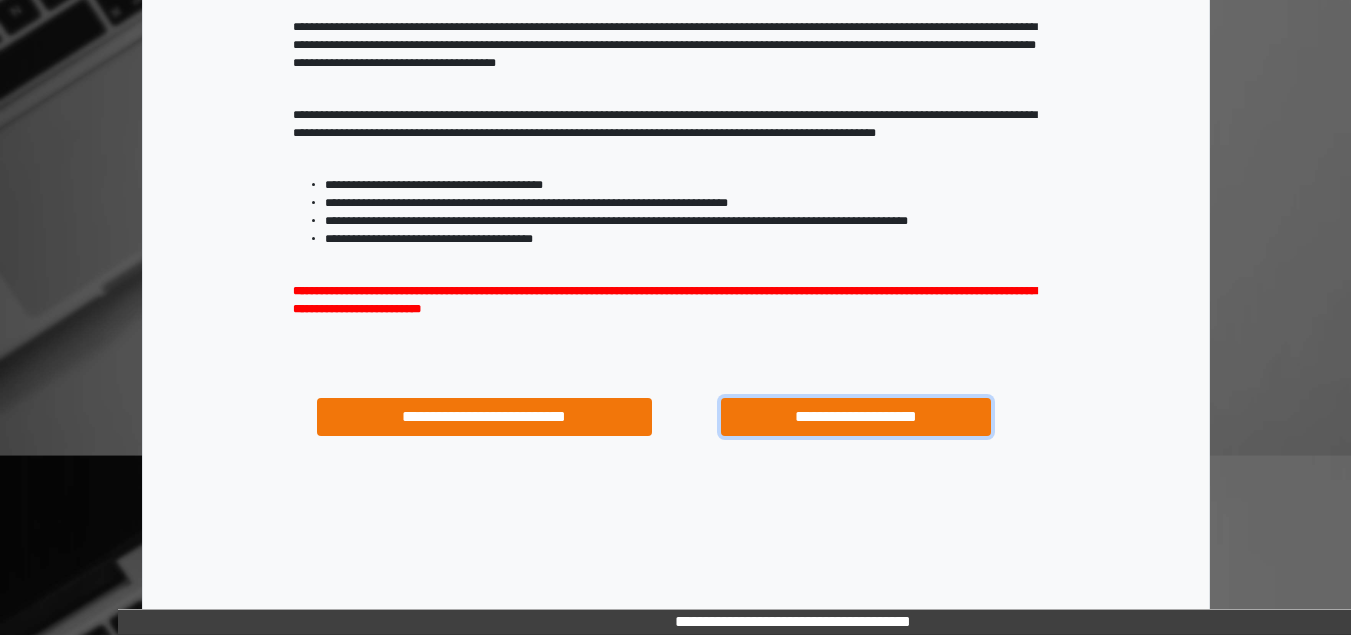 click on "**********" at bounding box center (855, 417) 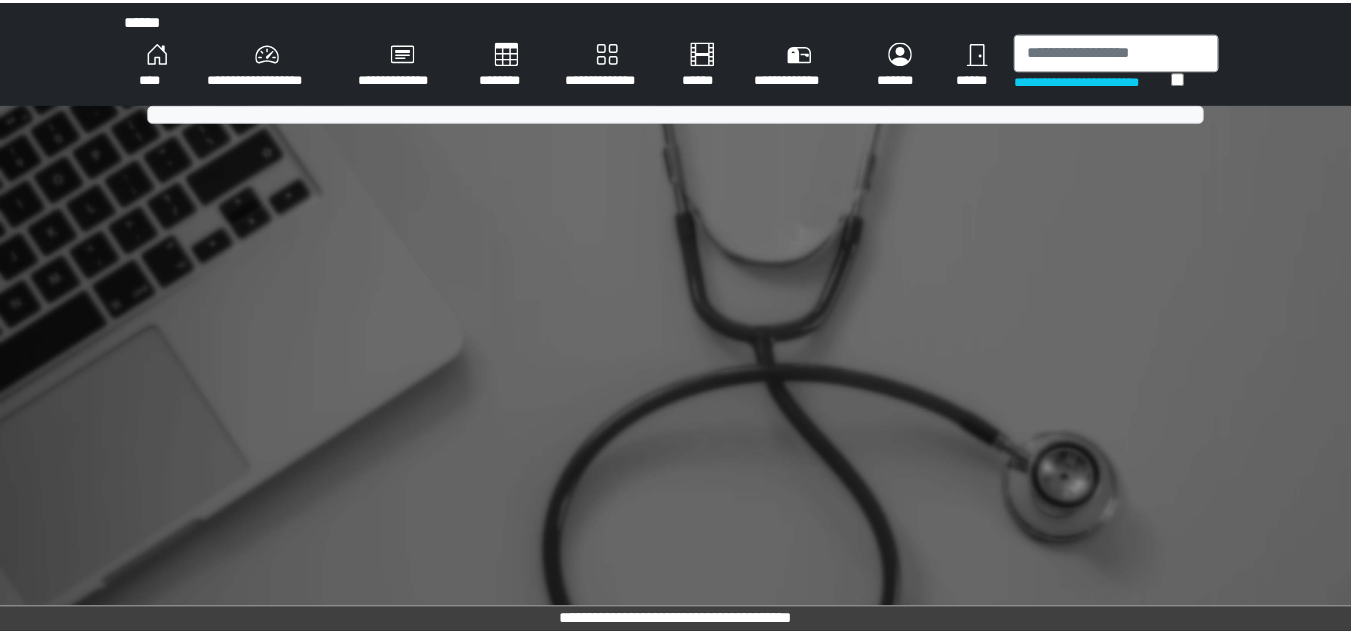 scroll, scrollTop: 0, scrollLeft: 0, axis: both 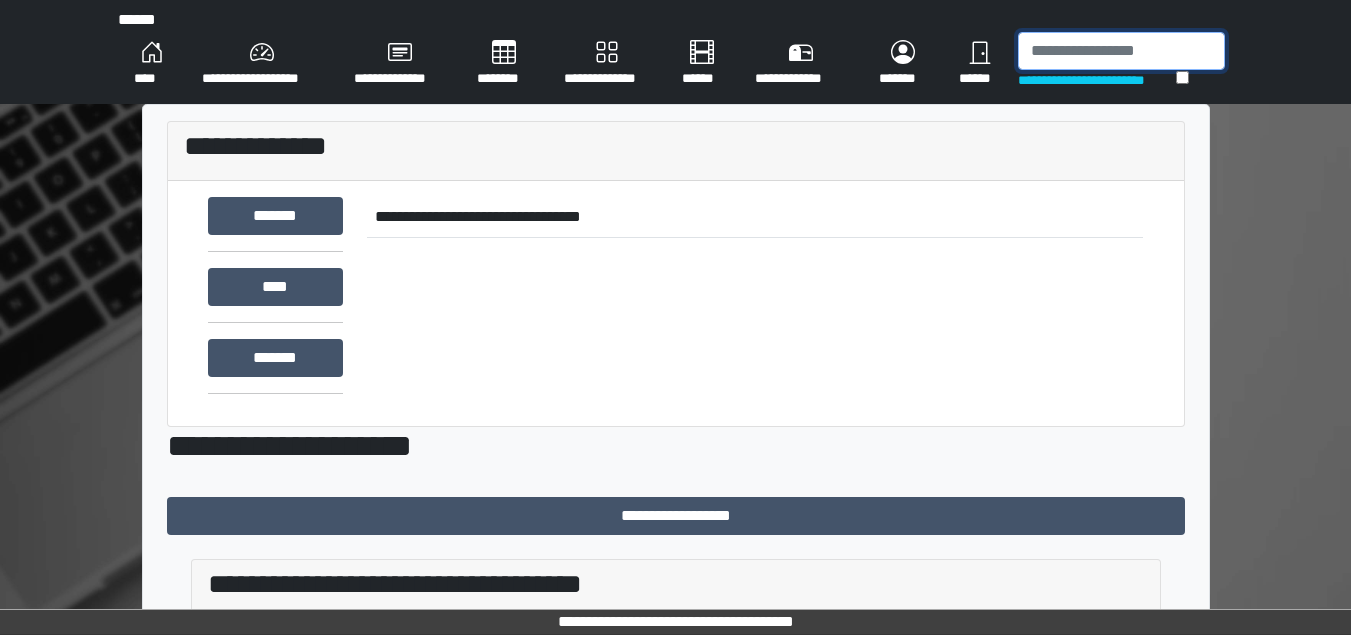 click at bounding box center (1121, 51) 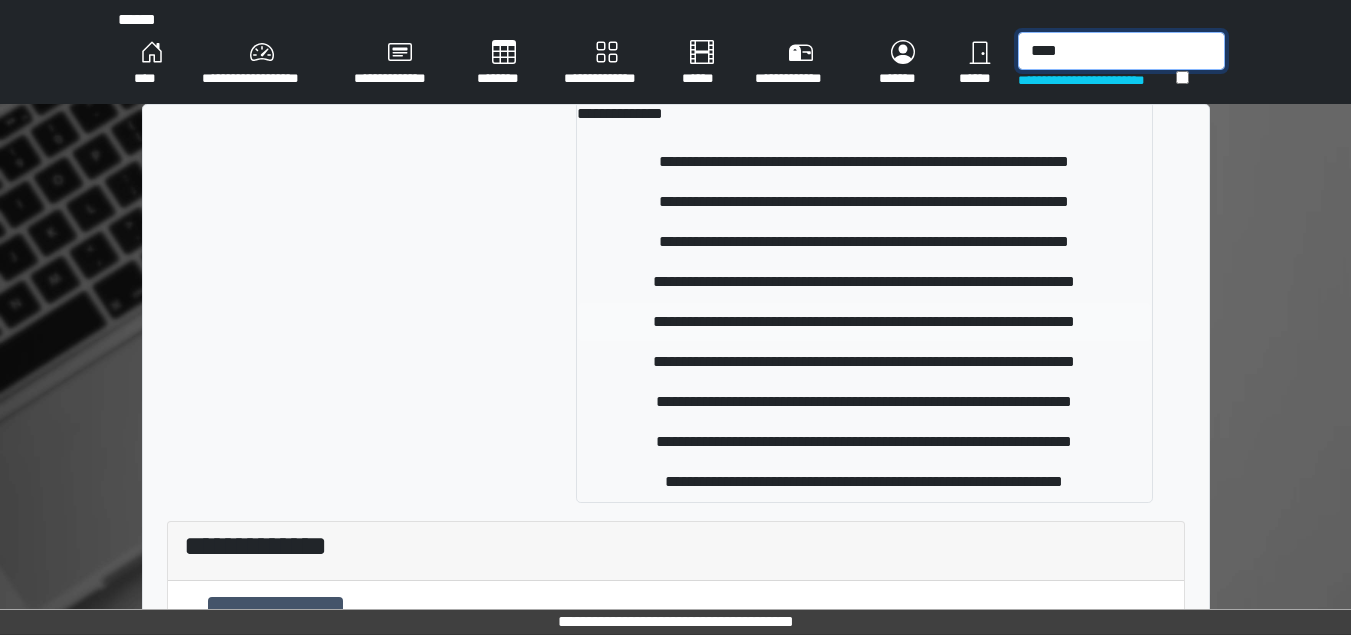 scroll, scrollTop: 0, scrollLeft: 0, axis: both 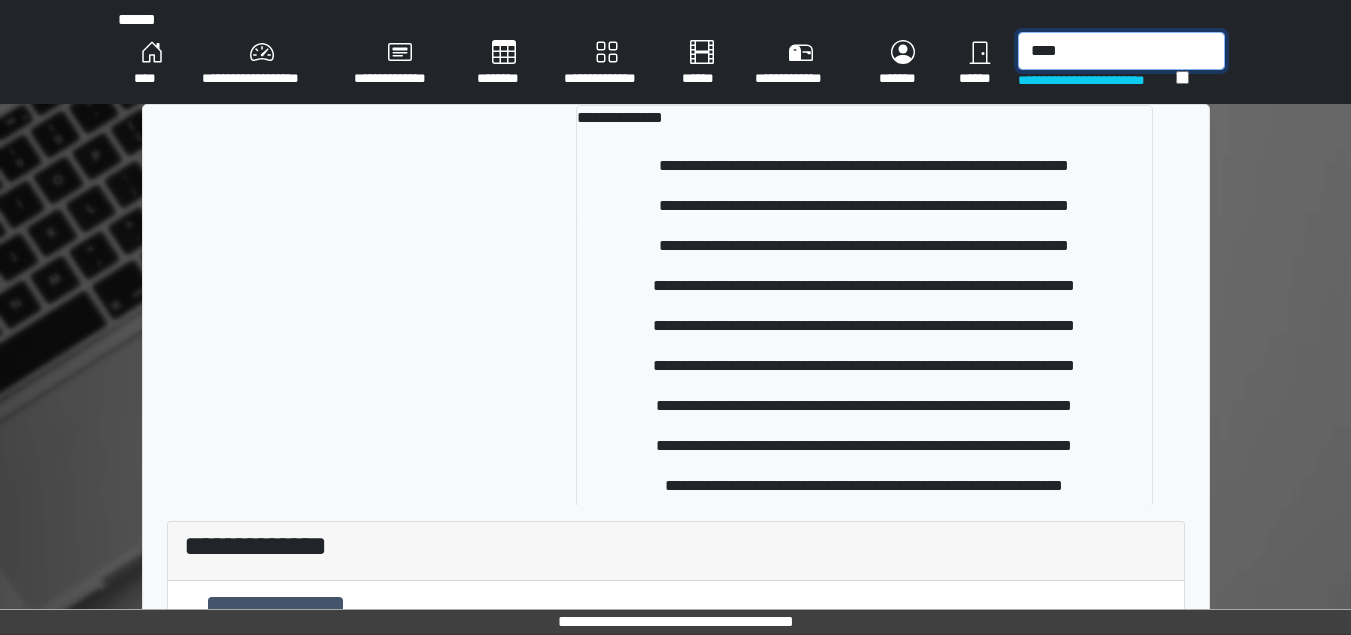 type on "****" 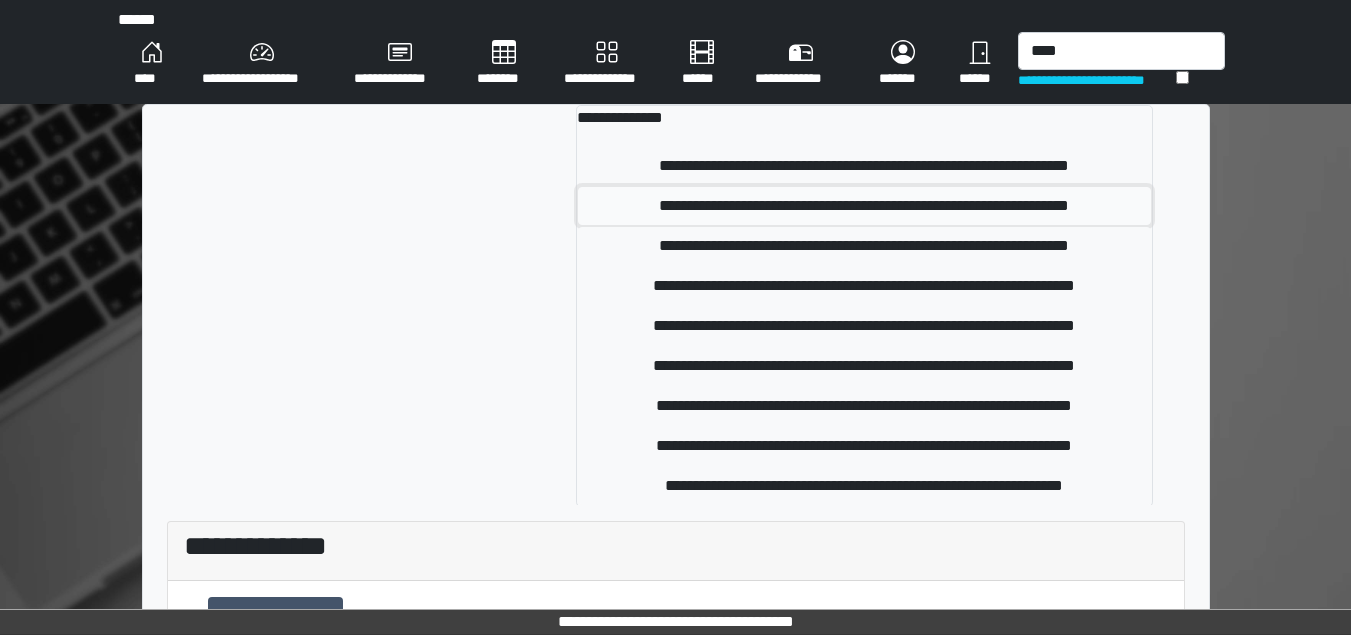 click on "**********" at bounding box center (864, 206) 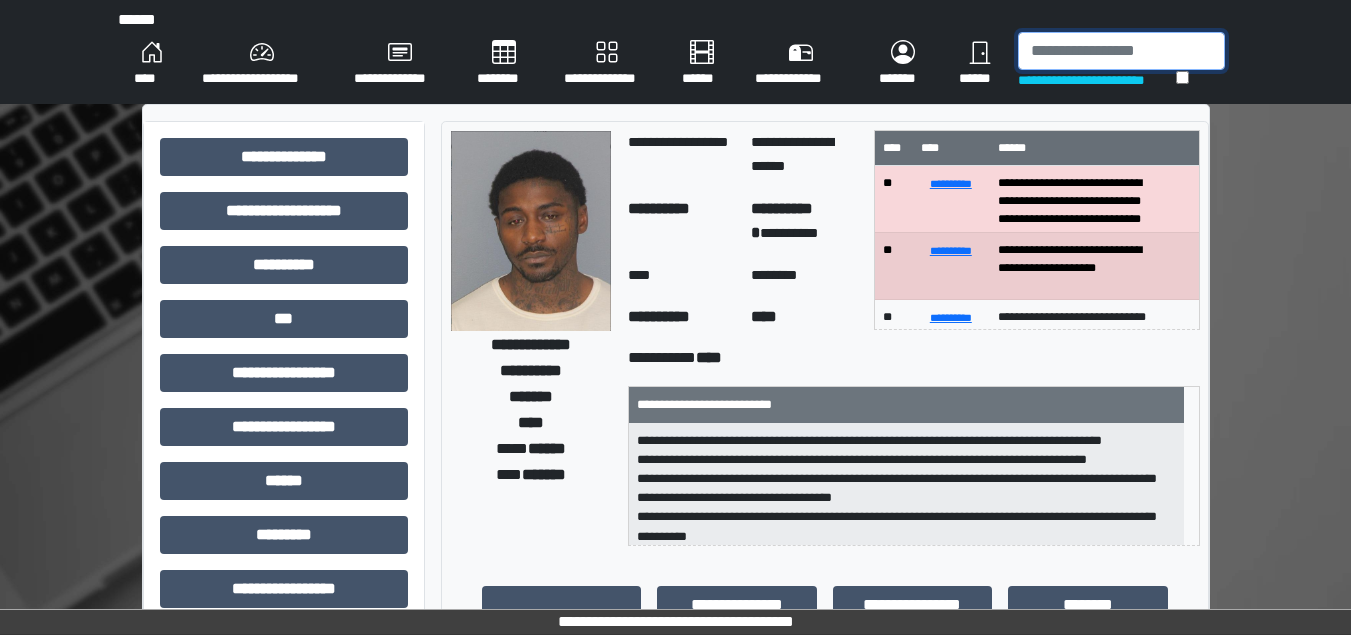 click at bounding box center [1121, 51] 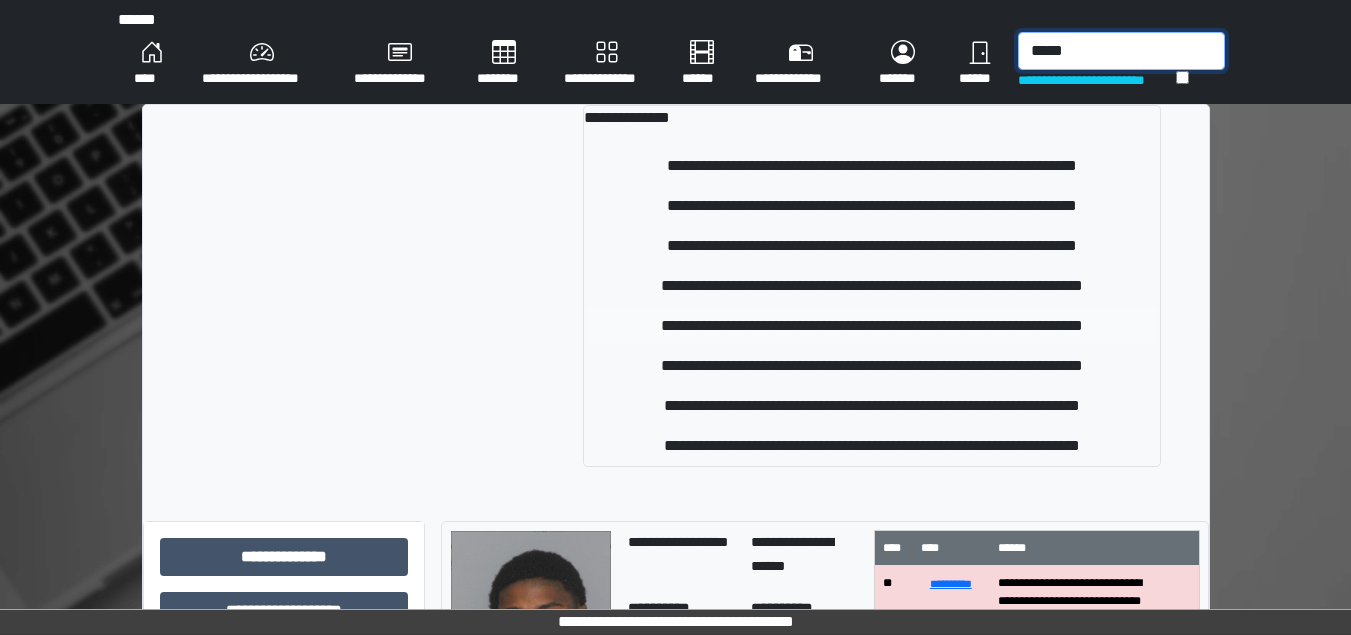 type on "*****" 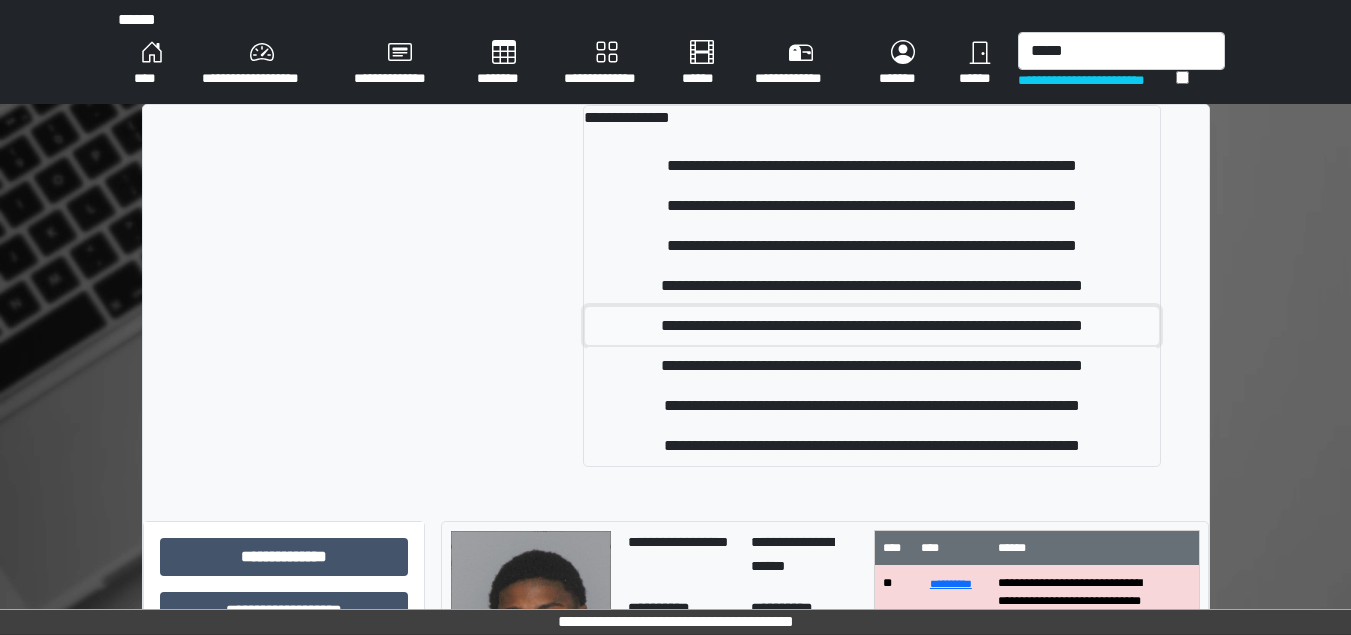 click on "**********" at bounding box center (871, 326) 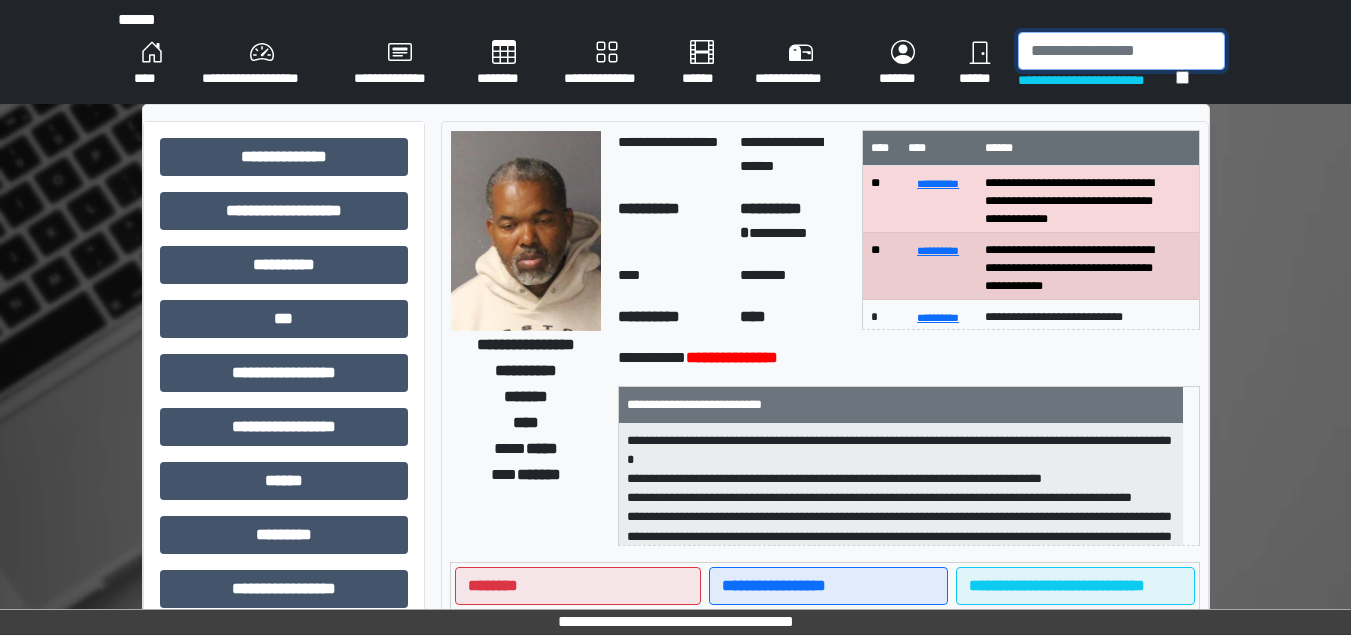 click at bounding box center (1121, 51) 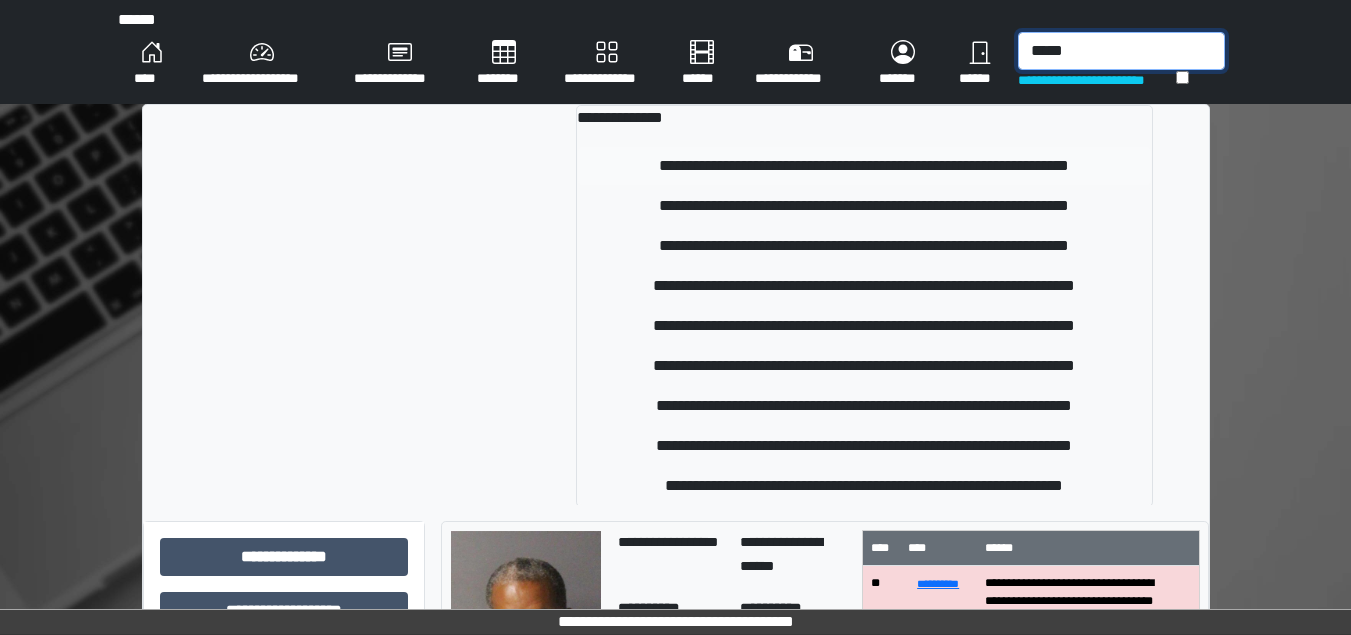 type on "*****" 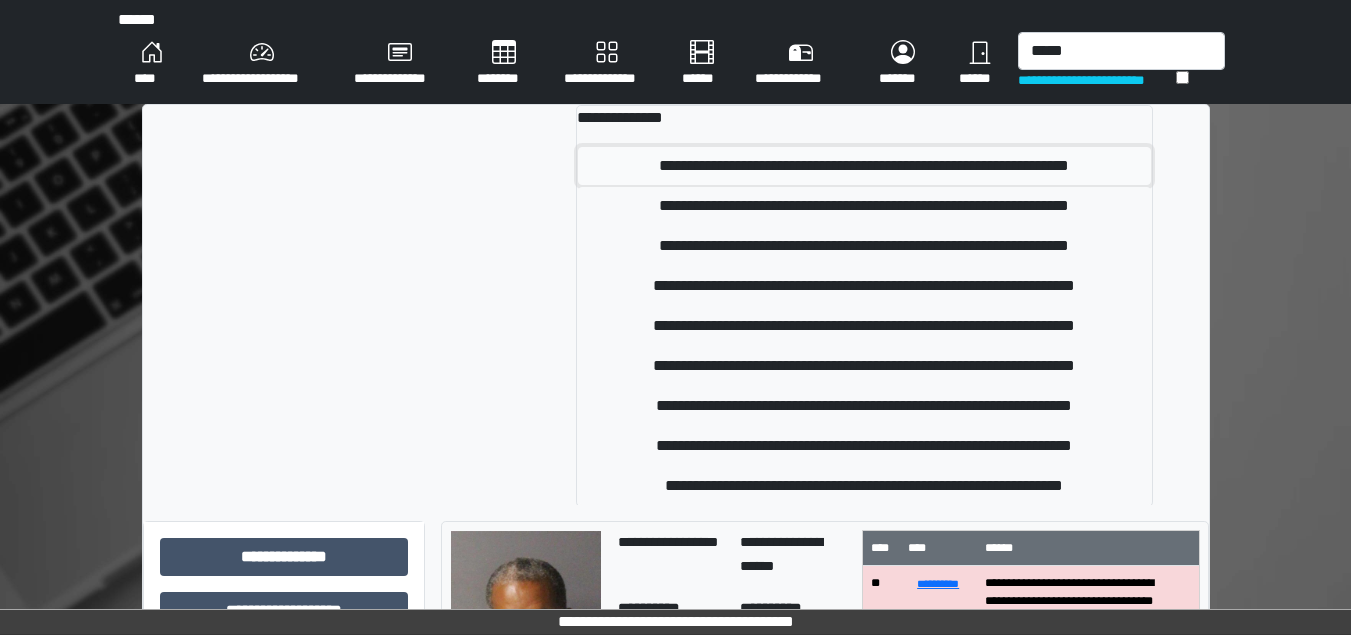 click on "**********" at bounding box center (864, 166) 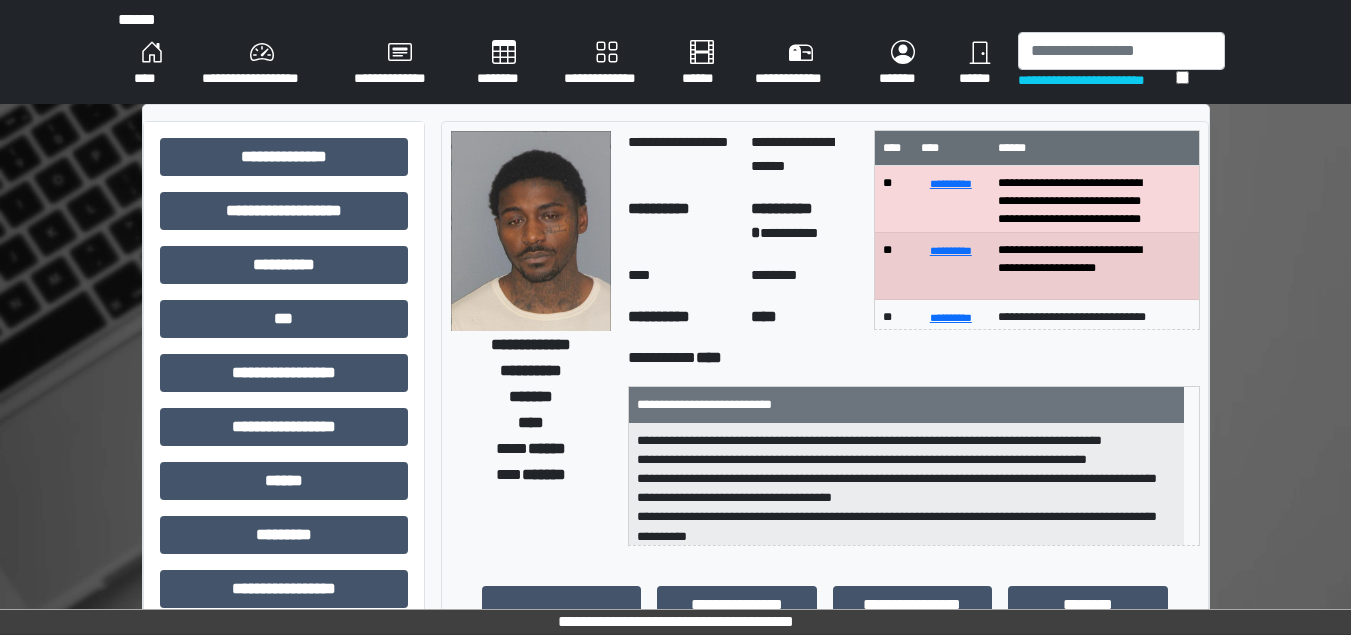 scroll, scrollTop: 4, scrollLeft: 0, axis: vertical 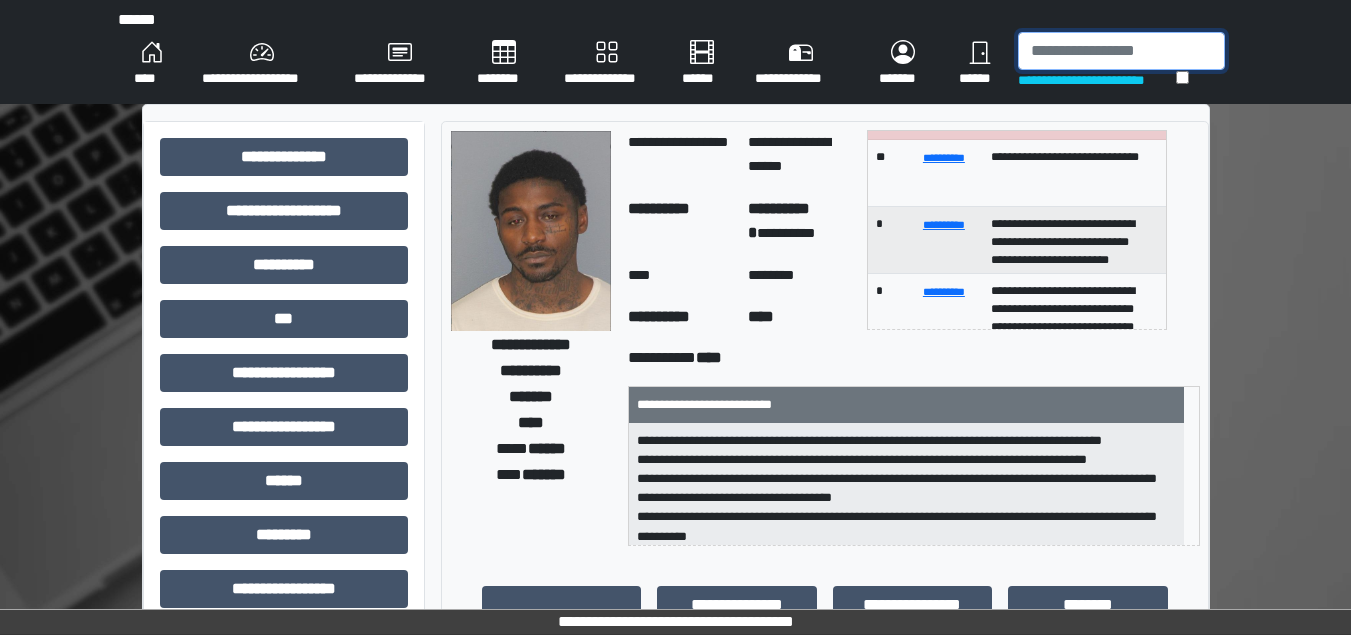 click at bounding box center [1121, 51] 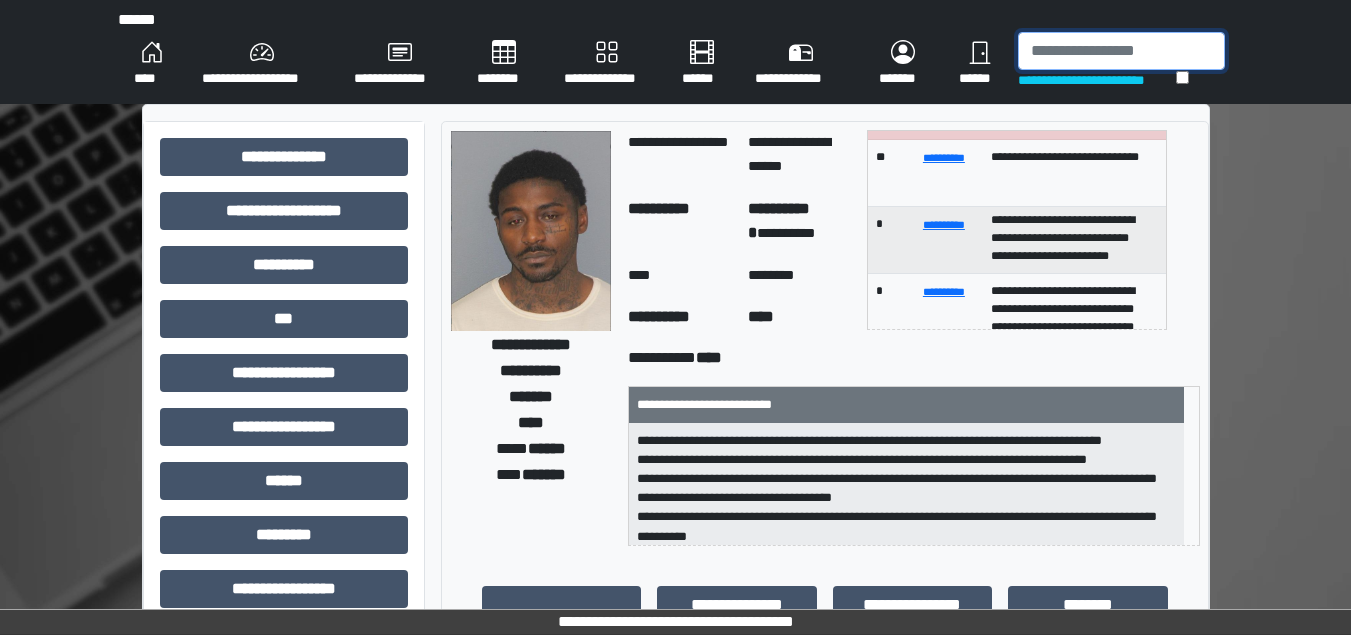 scroll, scrollTop: 22, scrollLeft: 0, axis: vertical 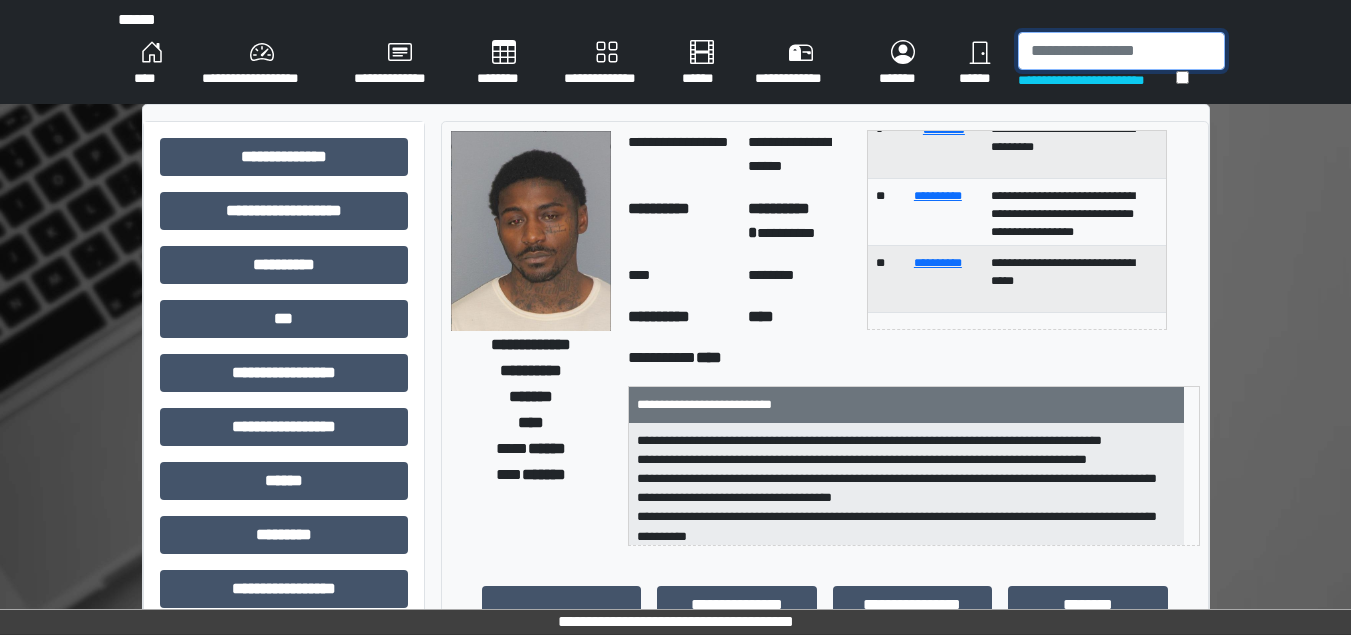 click at bounding box center (1121, 51) 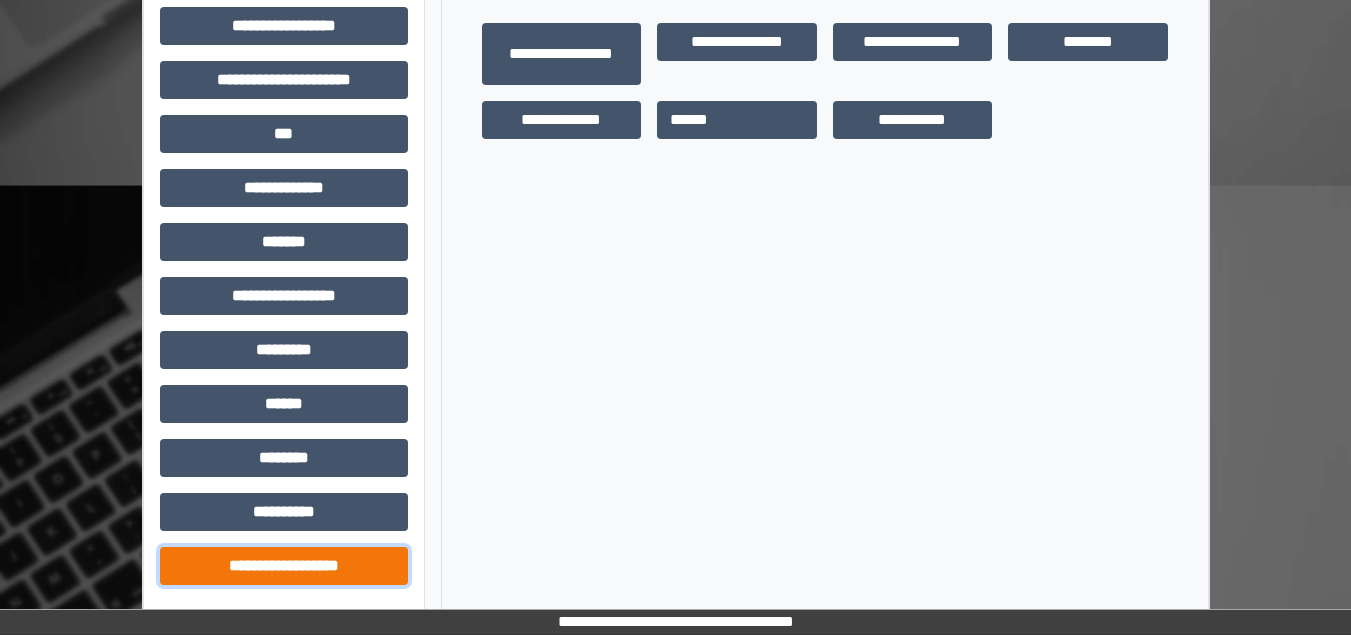 click on "**********" at bounding box center [284, 566] 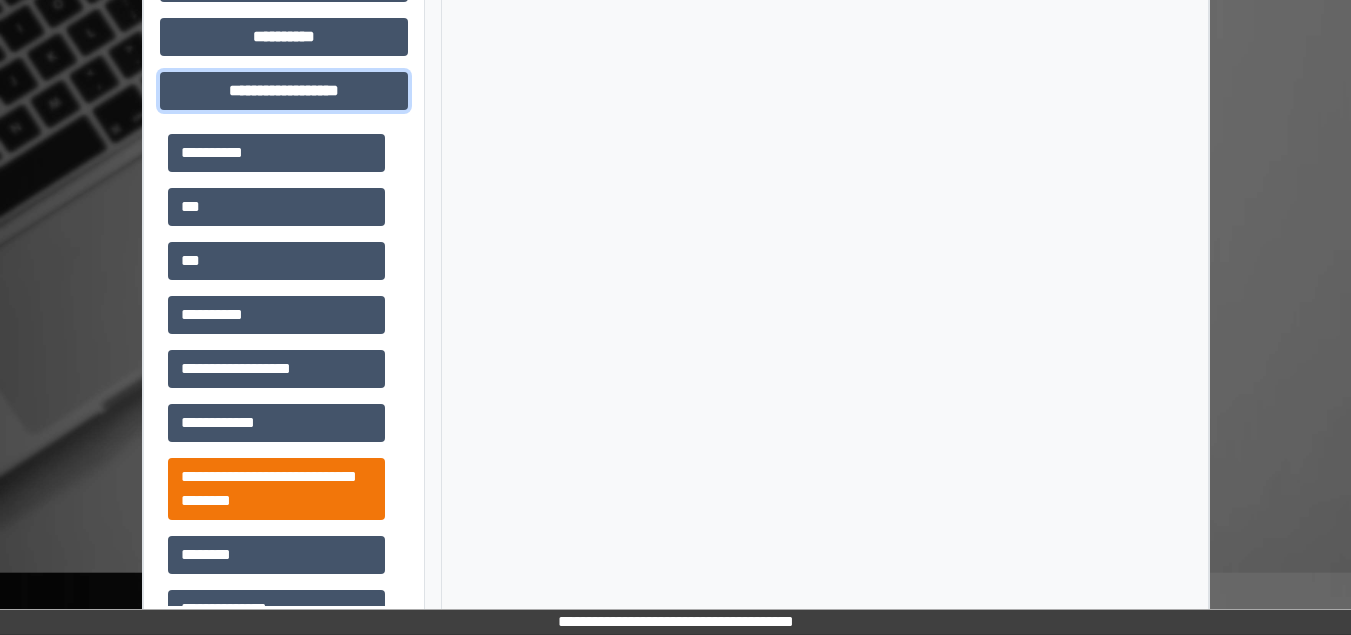 scroll, scrollTop: 1043, scrollLeft: 0, axis: vertical 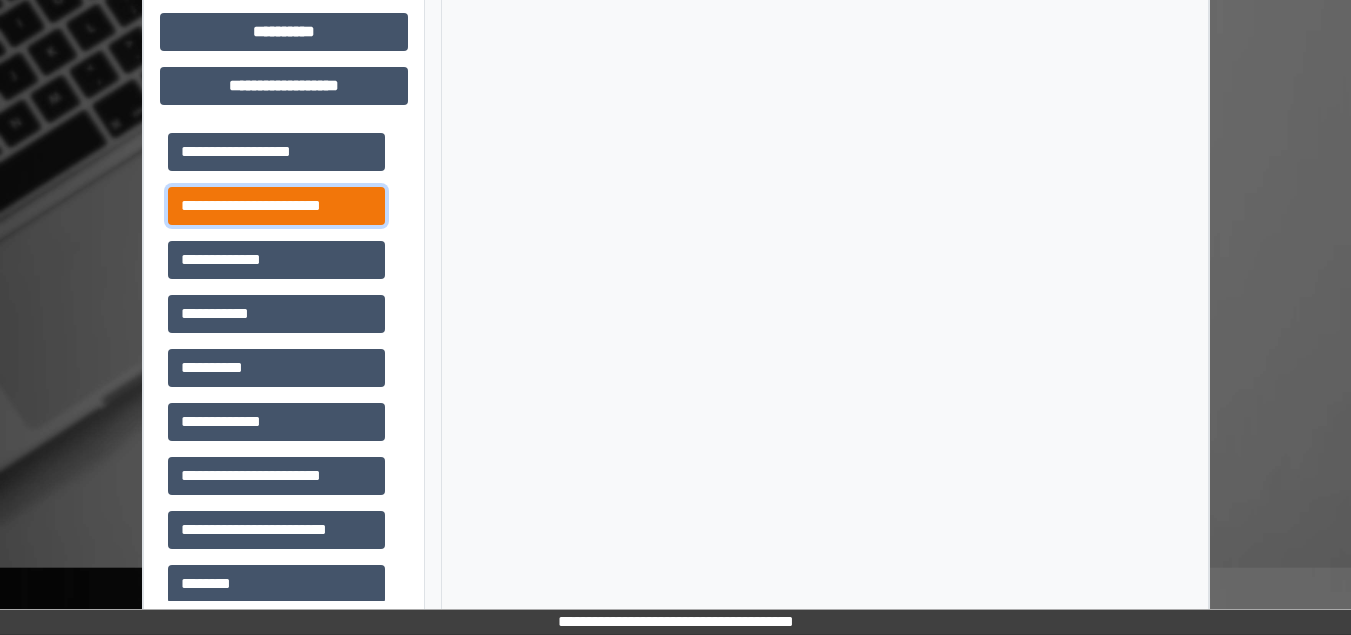 click on "**********" at bounding box center [276, 206] 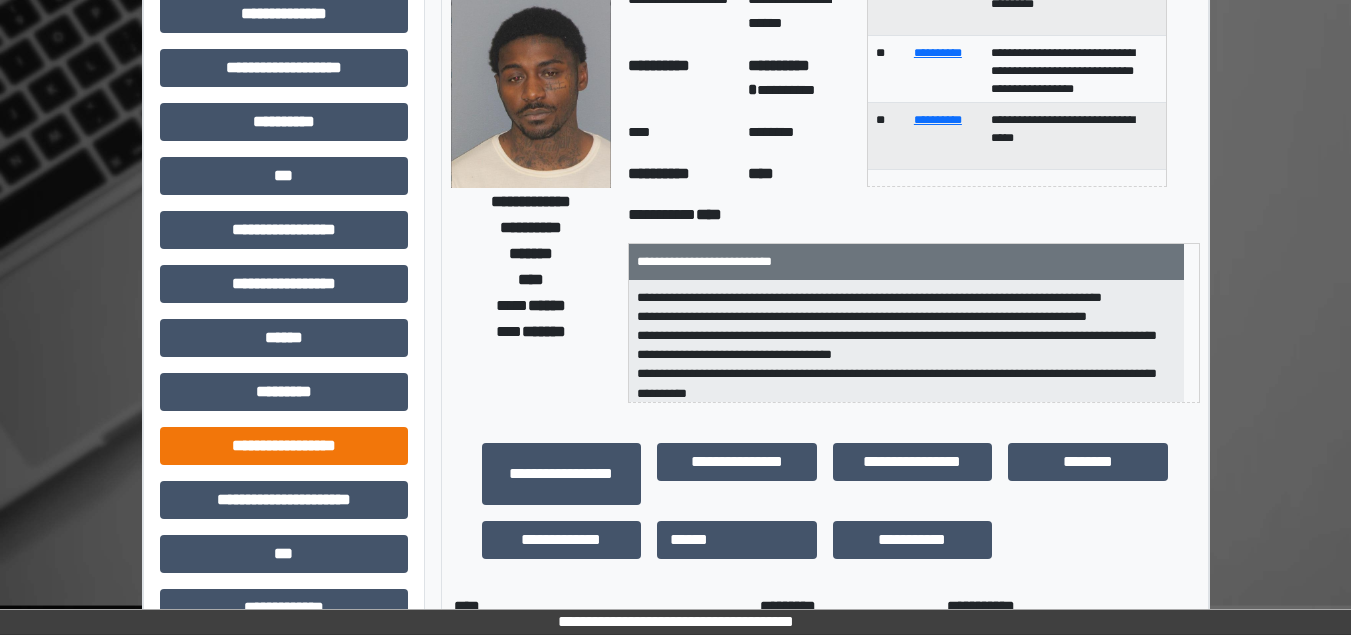 scroll, scrollTop: 343, scrollLeft: 0, axis: vertical 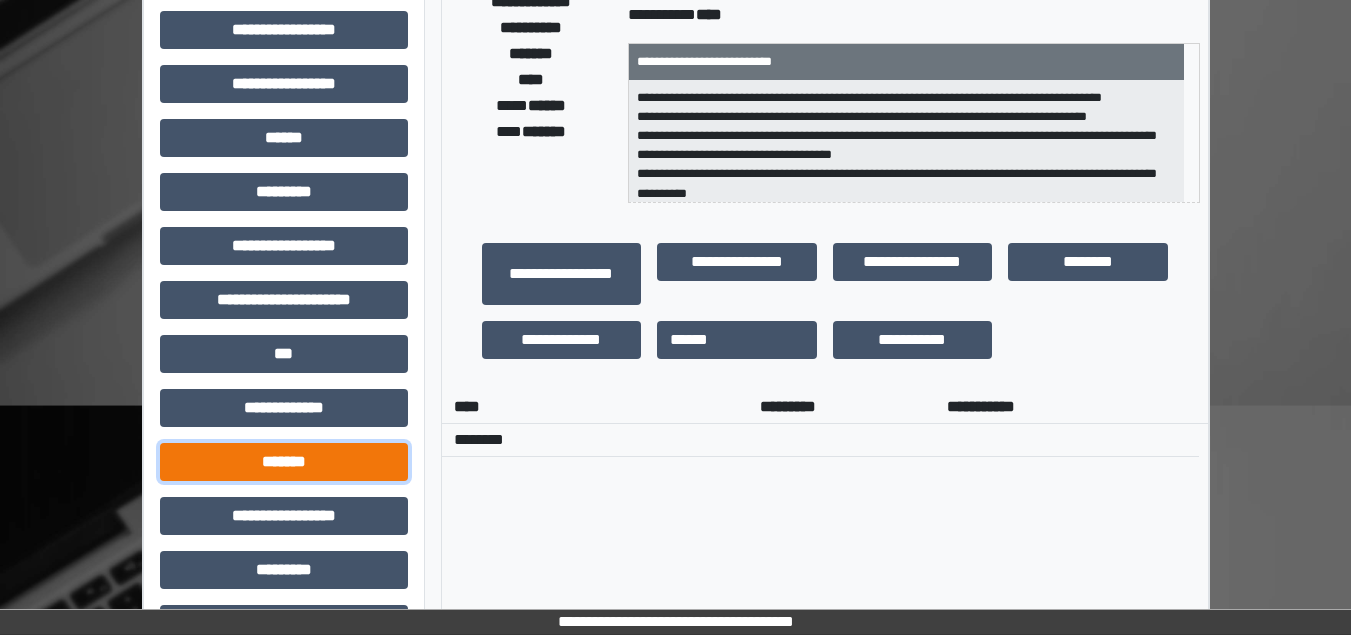 click on "*******" at bounding box center [284, 462] 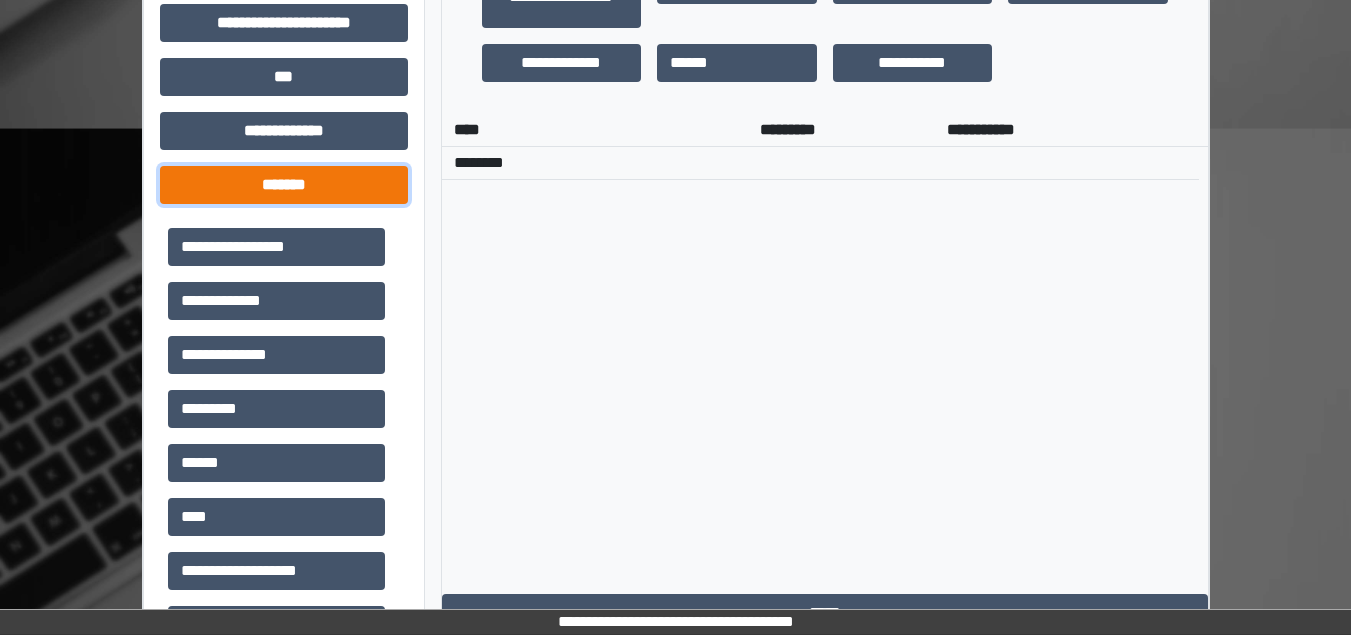 scroll, scrollTop: 643, scrollLeft: 0, axis: vertical 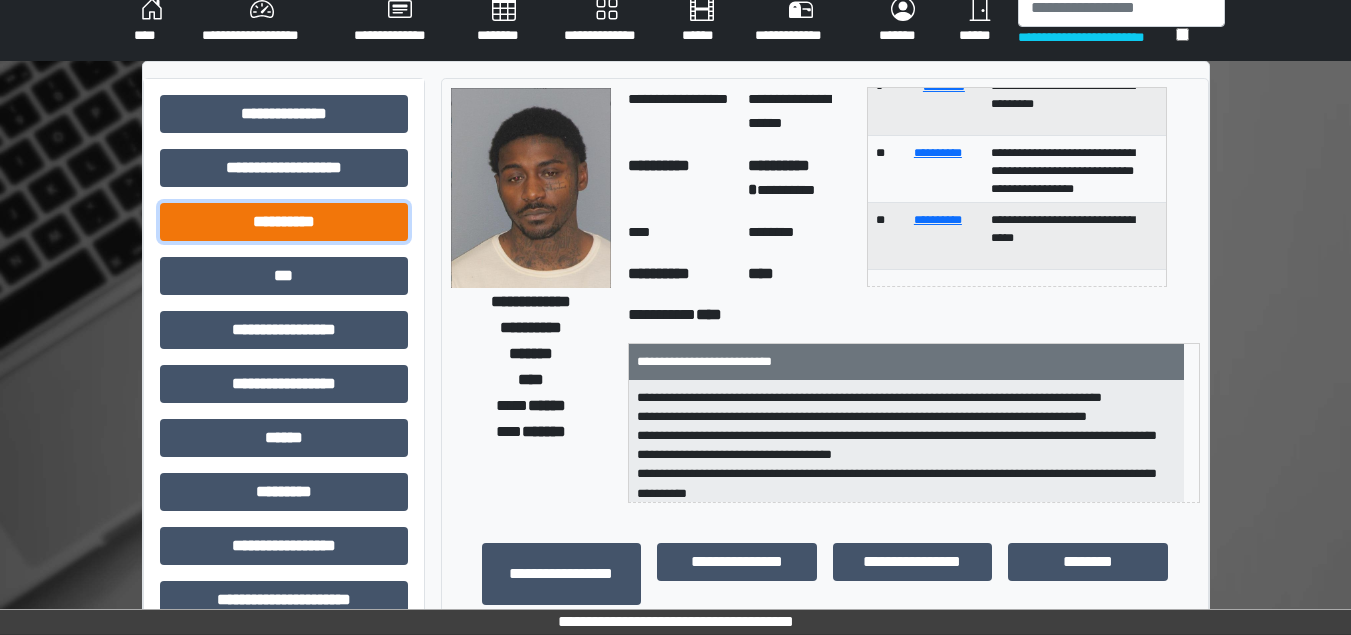 click on "**********" at bounding box center (284, 222) 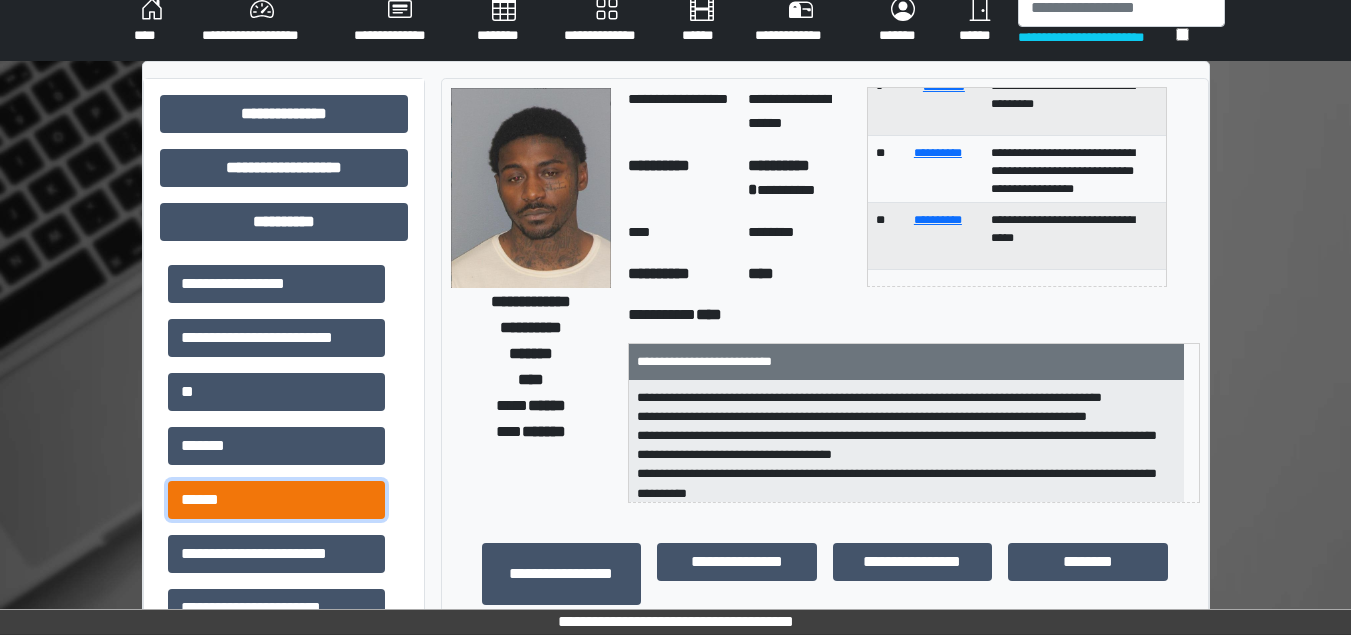 click on "******" at bounding box center (276, 500) 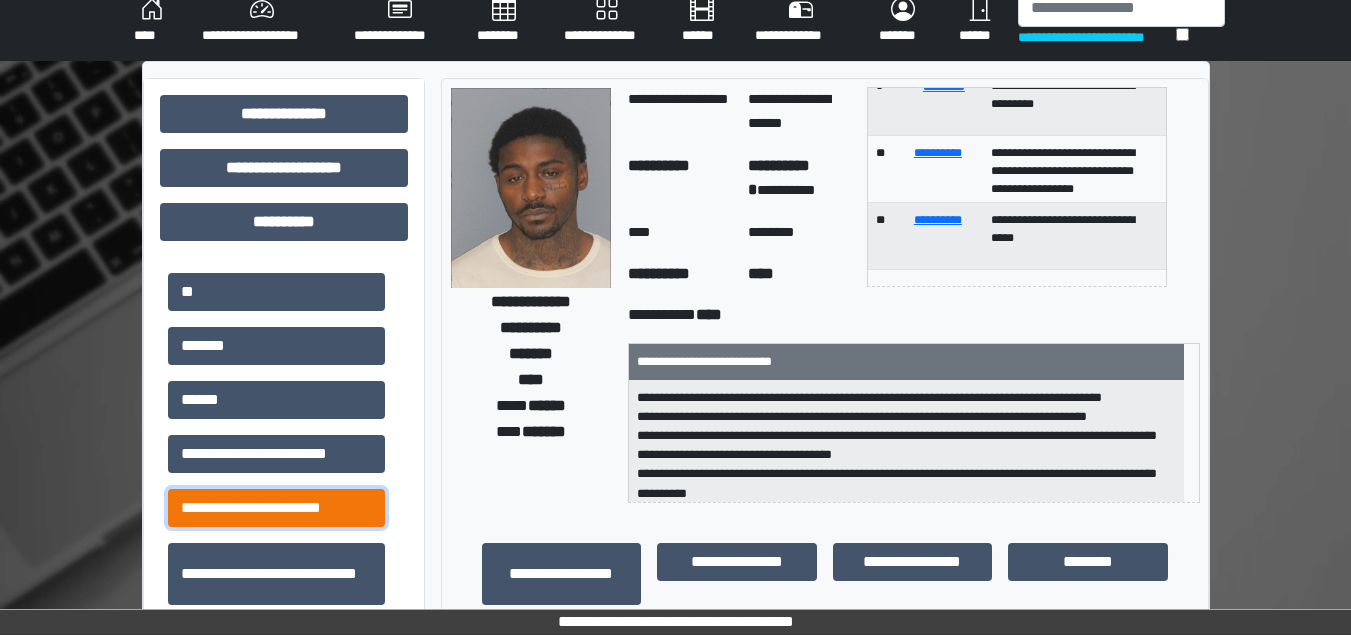 click on "**********" at bounding box center (276, 508) 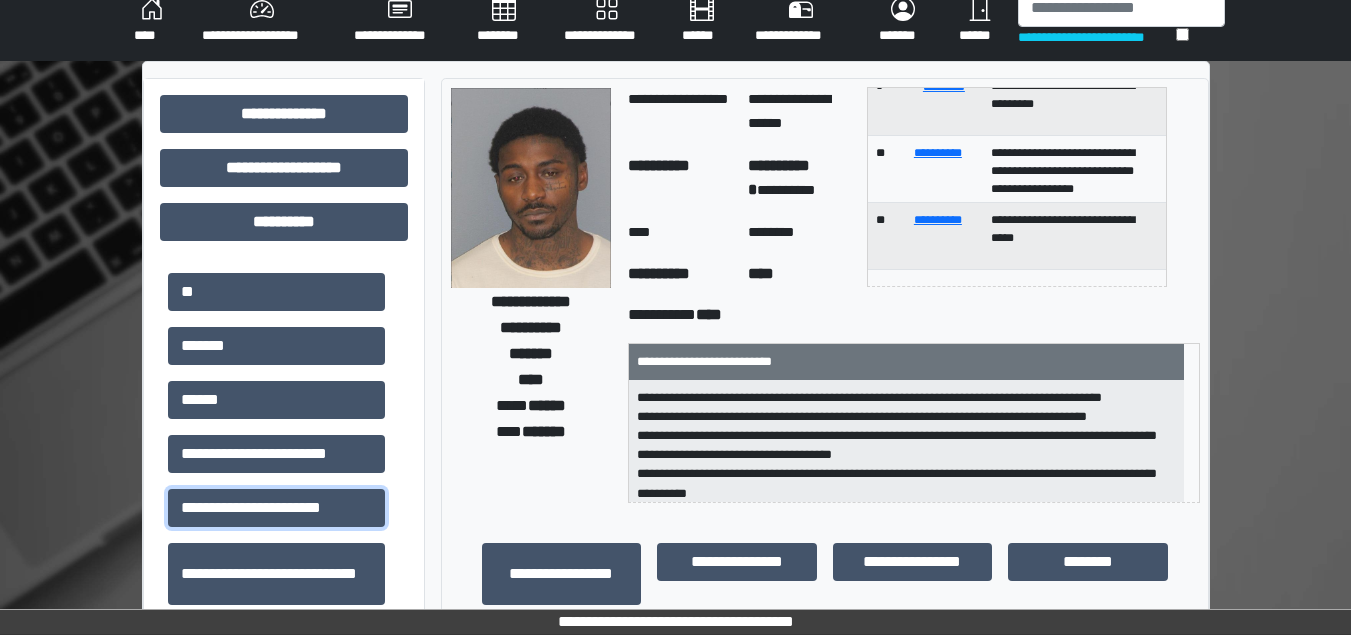 scroll, scrollTop: 543, scrollLeft: 0, axis: vertical 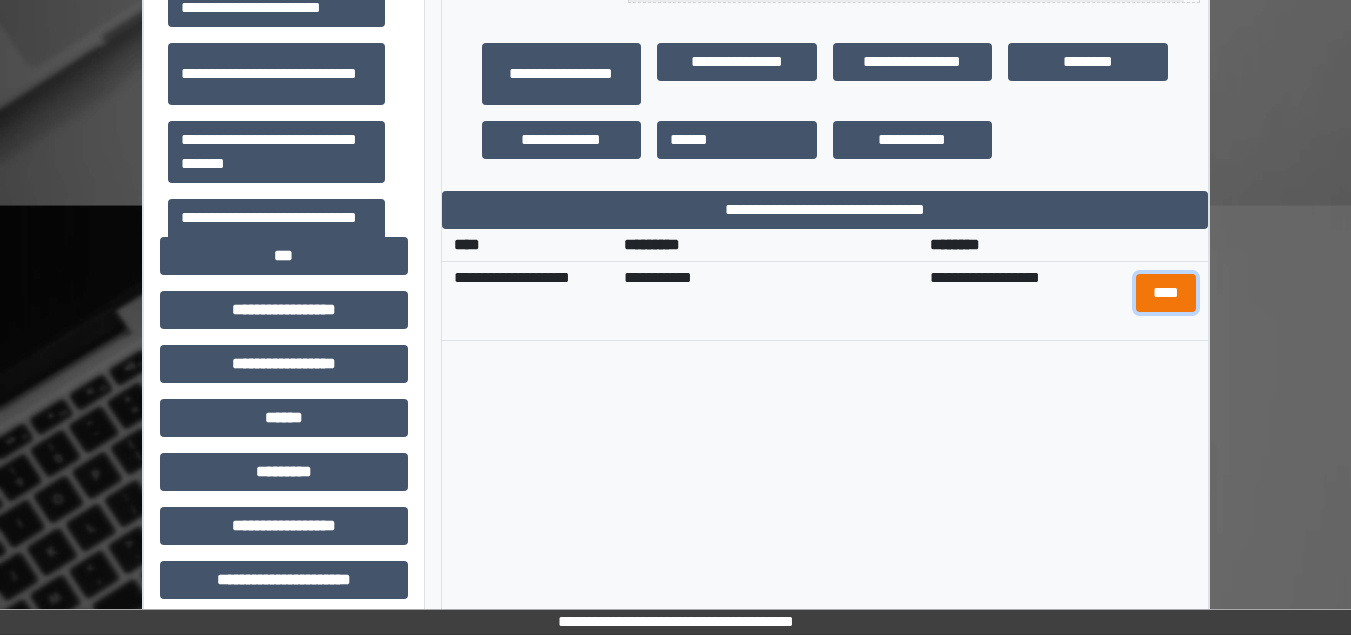 click on "****" at bounding box center [1166, 293] 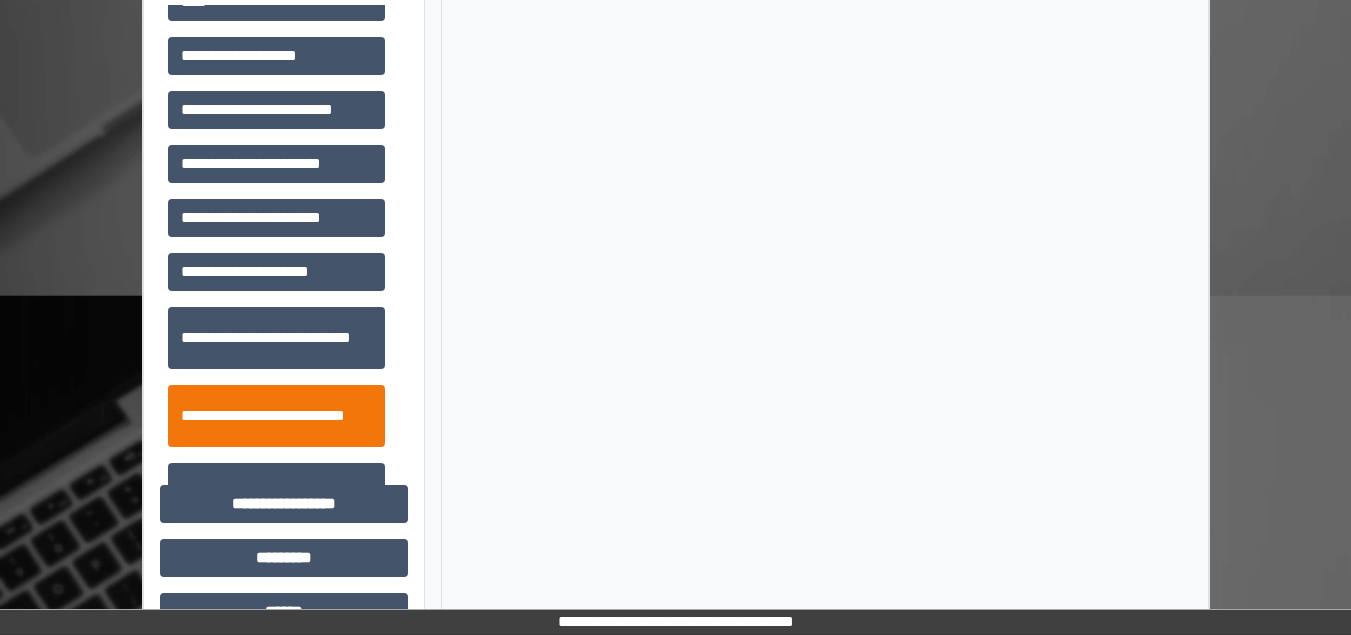 scroll, scrollTop: 1443, scrollLeft: 0, axis: vertical 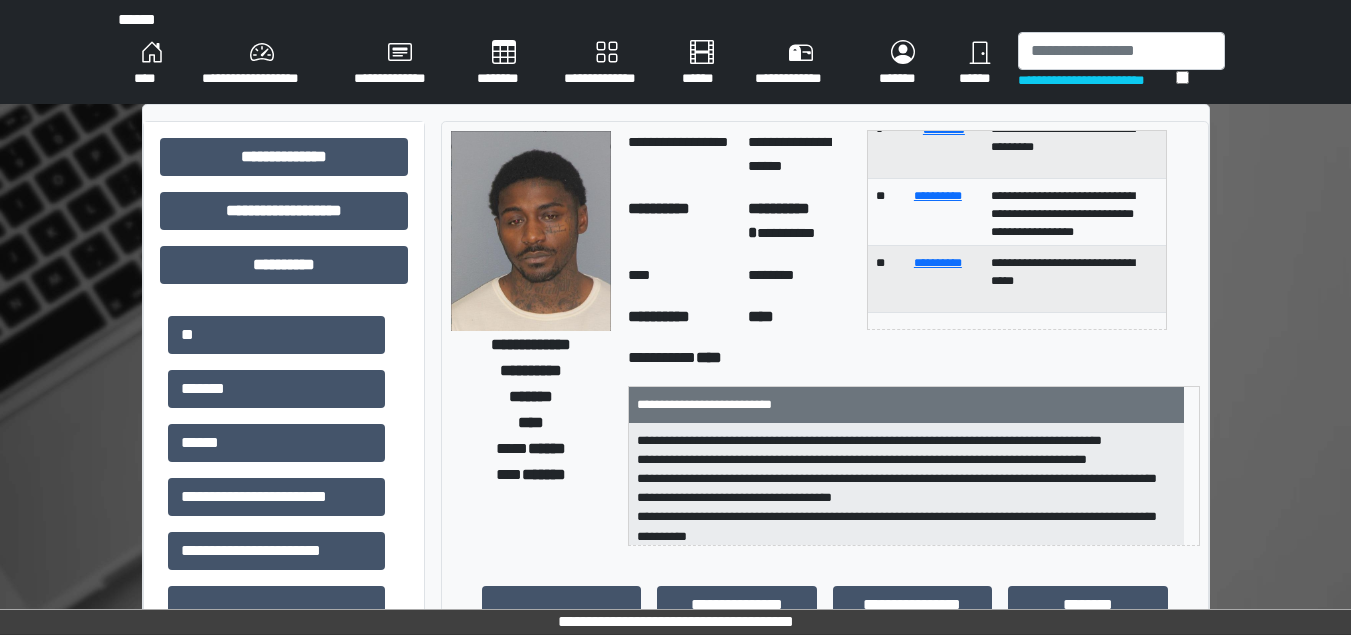 click on "****" at bounding box center [152, 64] 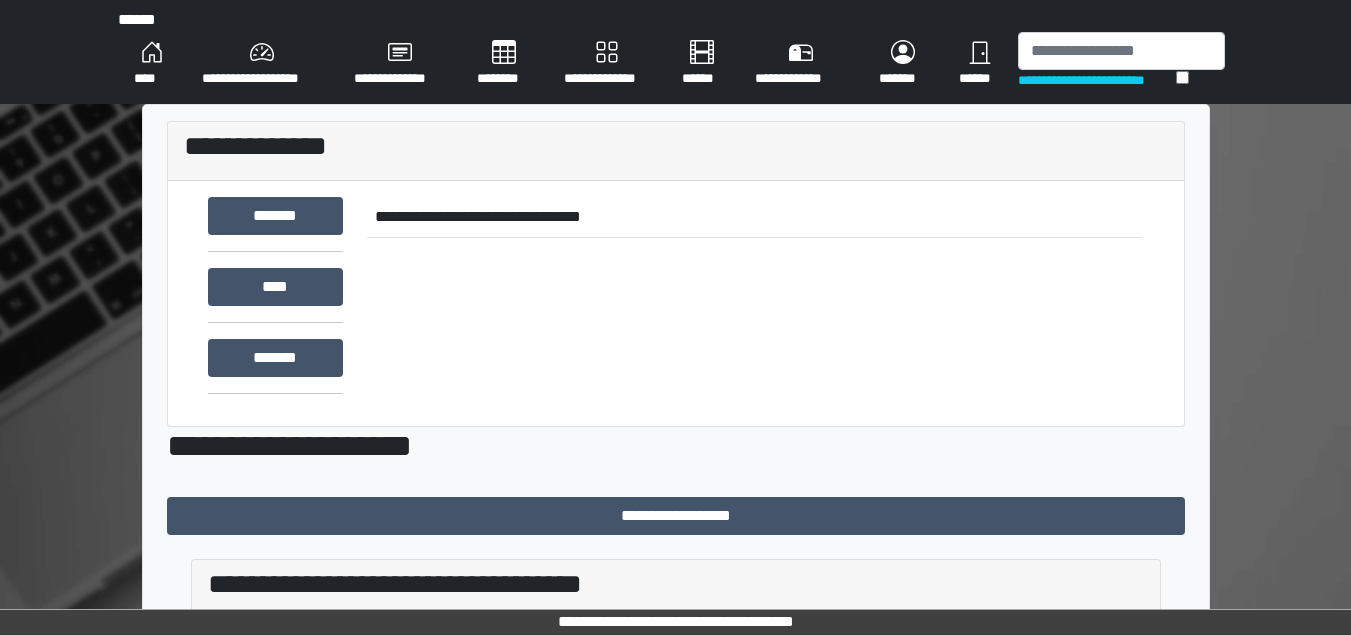 scroll, scrollTop: 335, scrollLeft: 0, axis: vertical 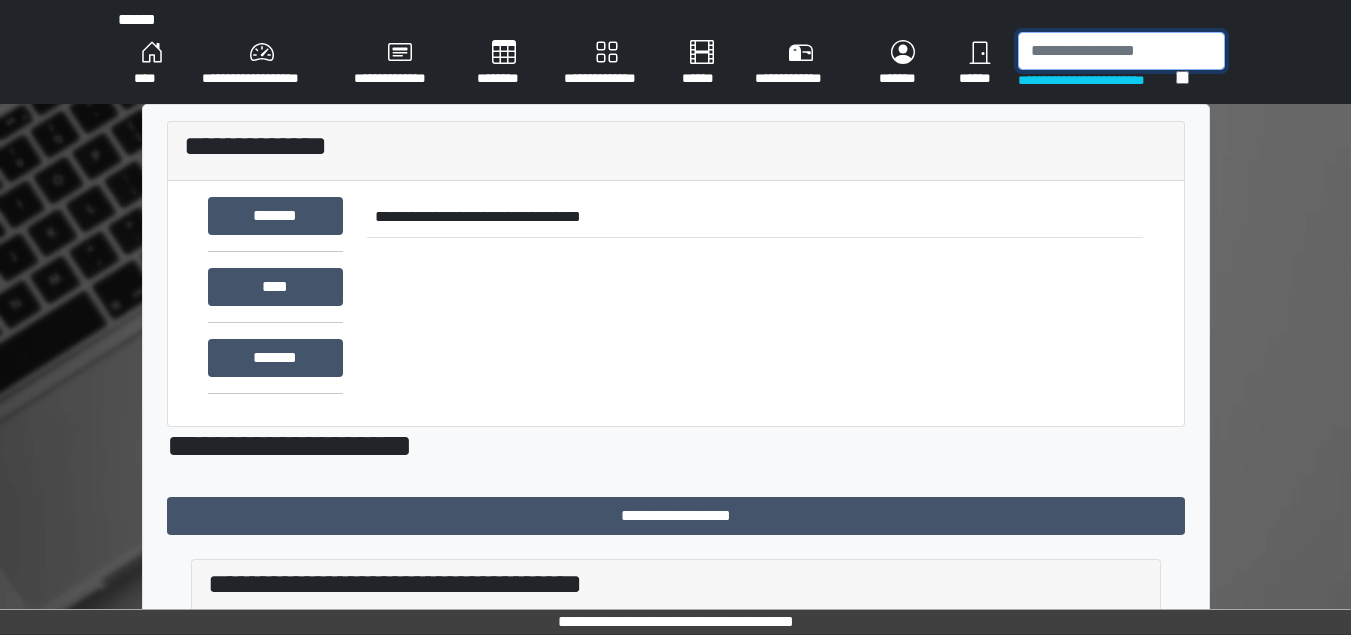 click at bounding box center [1121, 51] 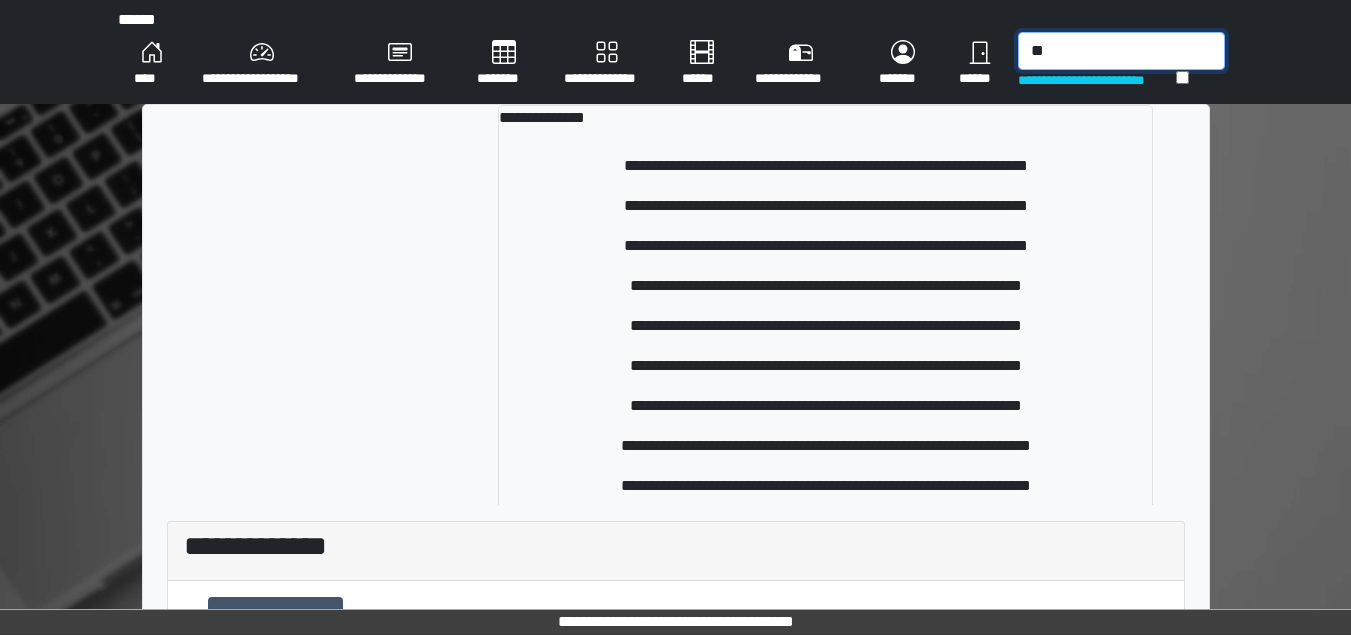 type on "*" 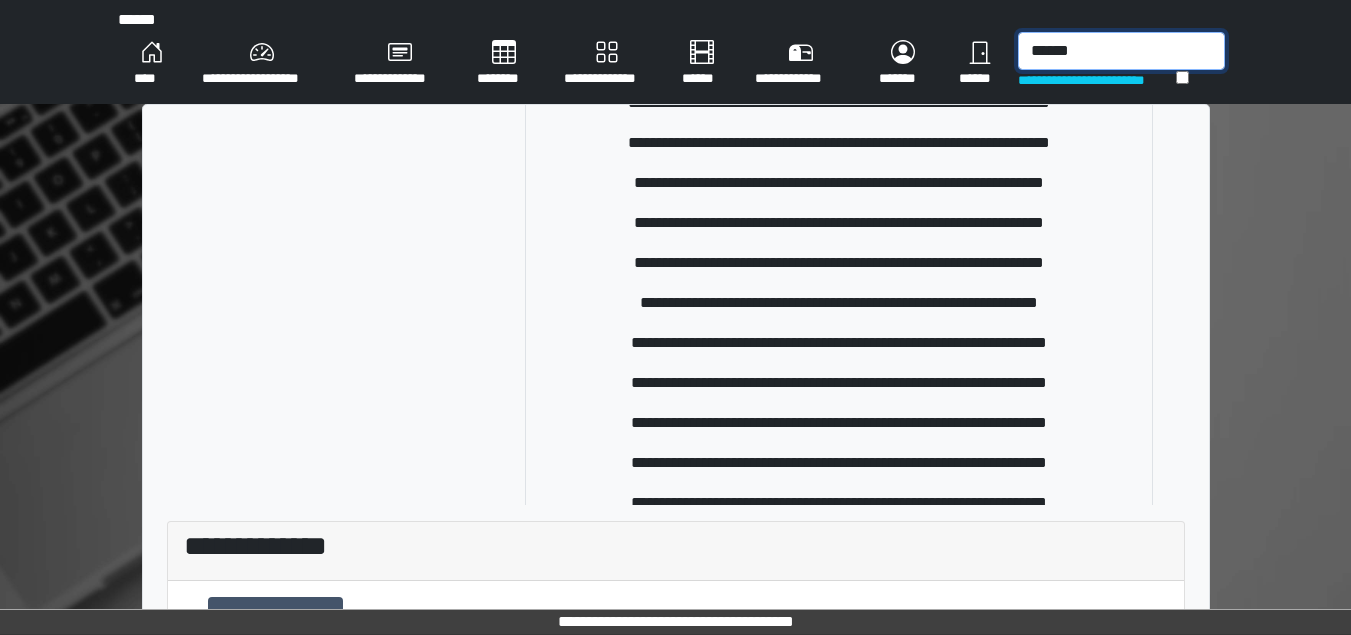 scroll, scrollTop: 78, scrollLeft: 0, axis: vertical 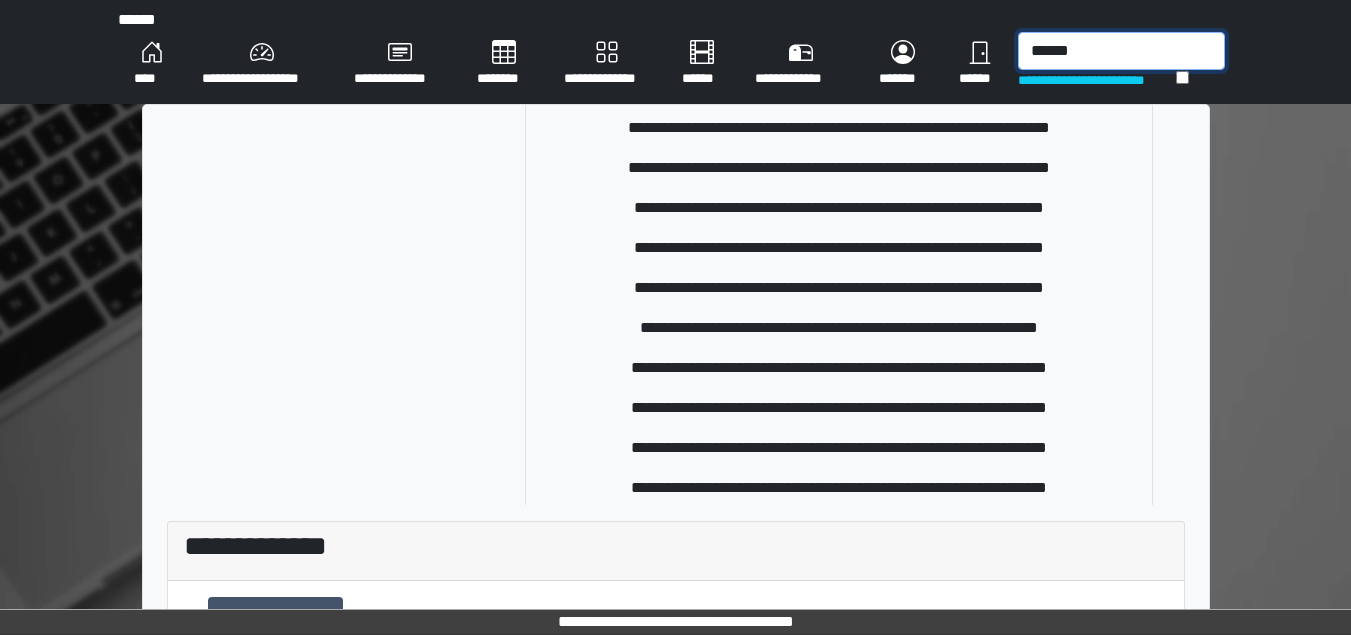 type on "******" 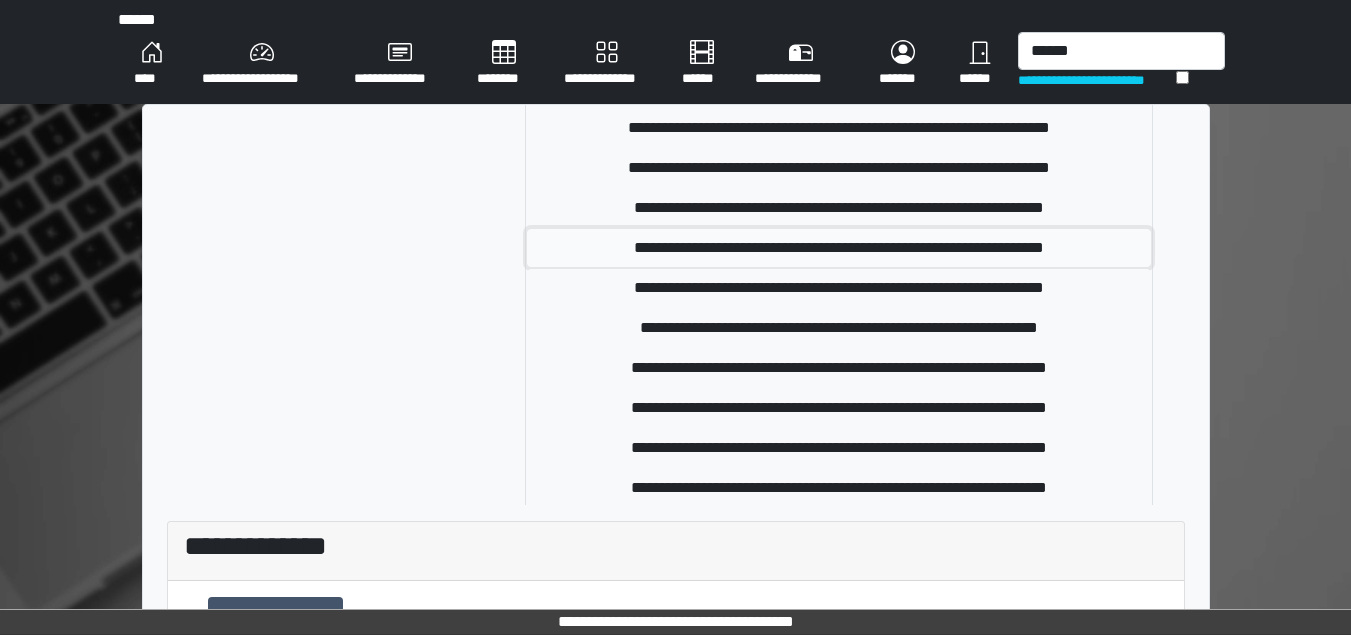 click on "**********" at bounding box center (839, 248) 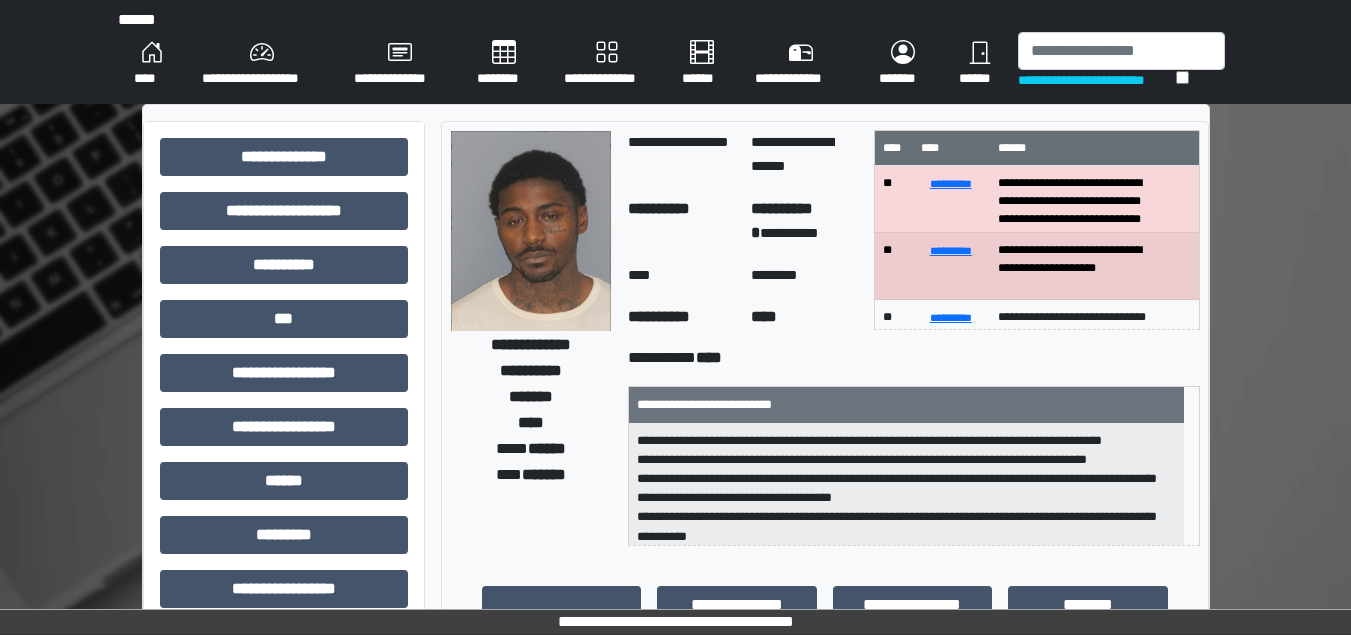 click on "****" at bounding box center (152, 64) 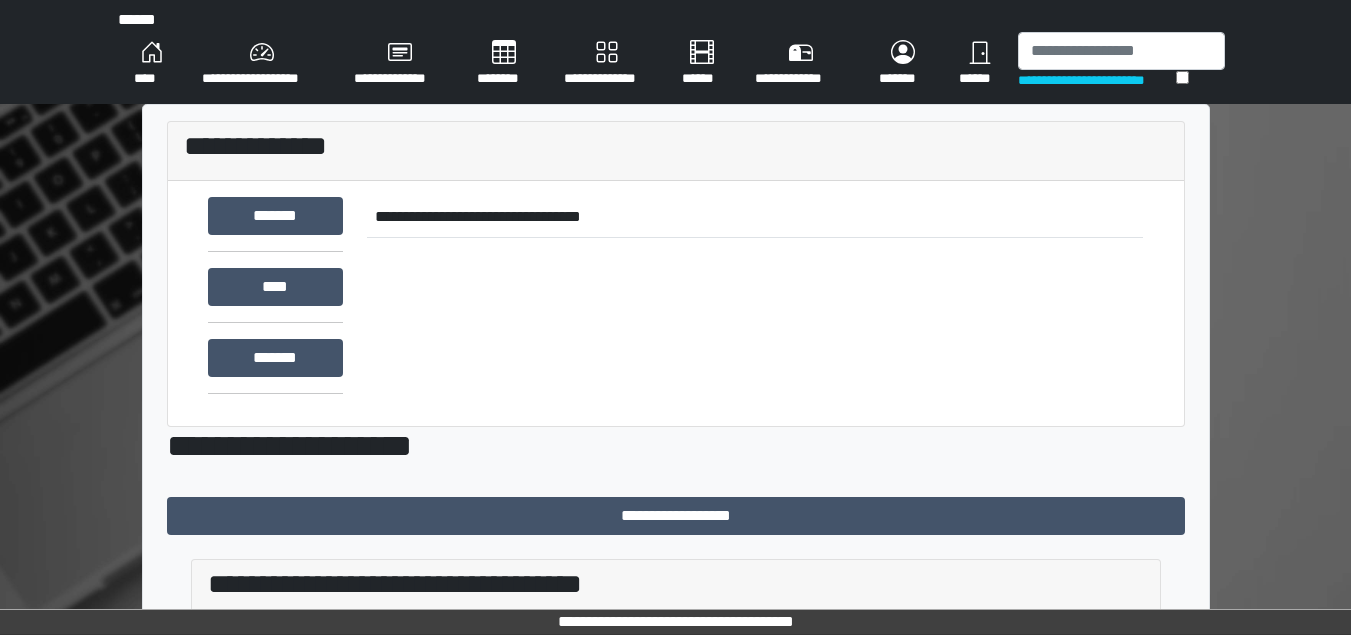 scroll, scrollTop: 335, scrollLeft: 0, axis: vertical 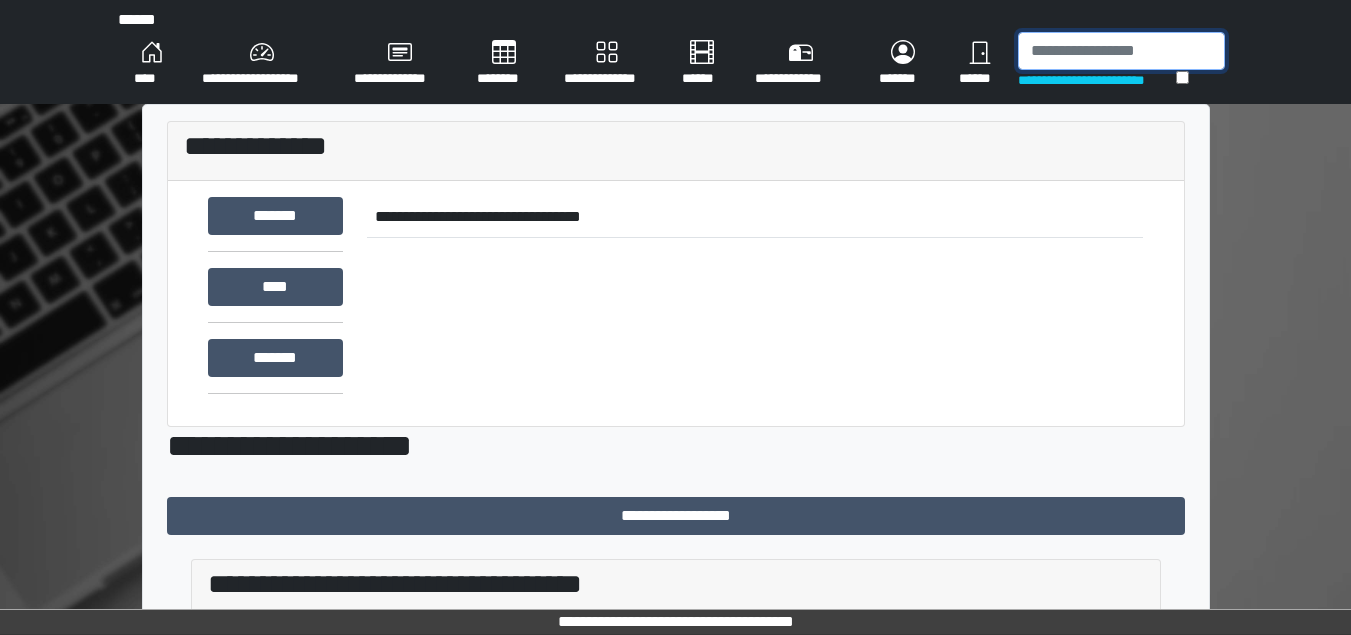 click at bounding box center [1121, 51] 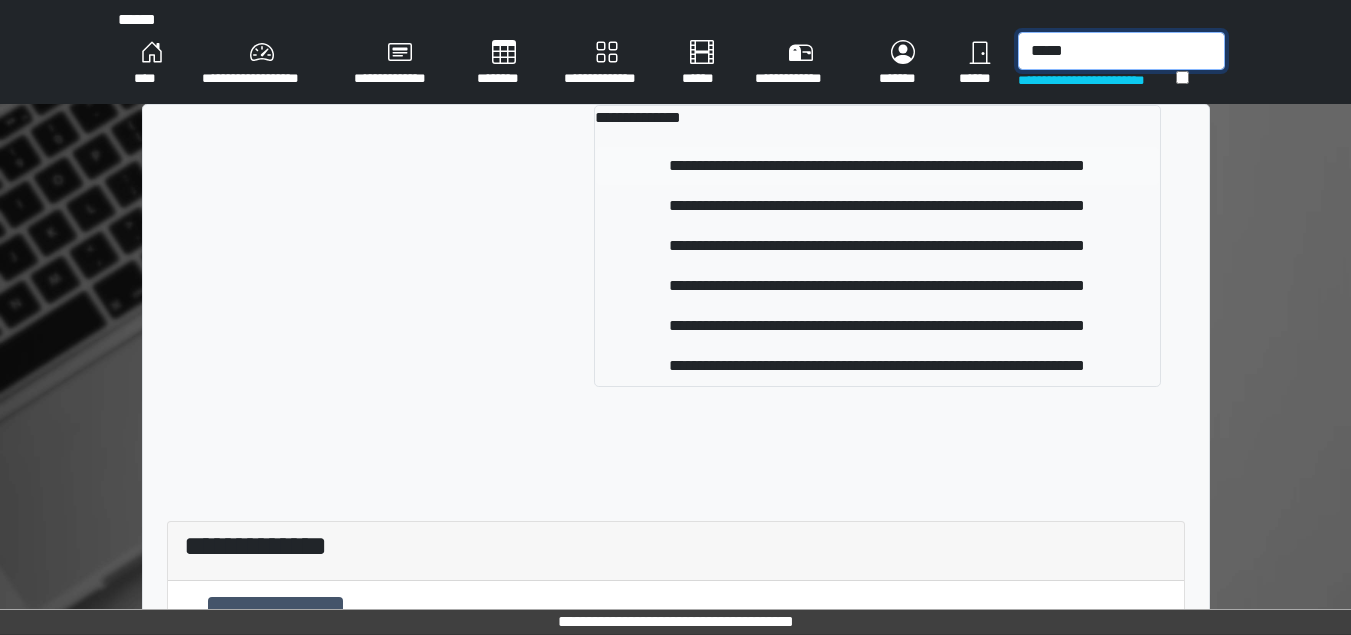 type on "*****" 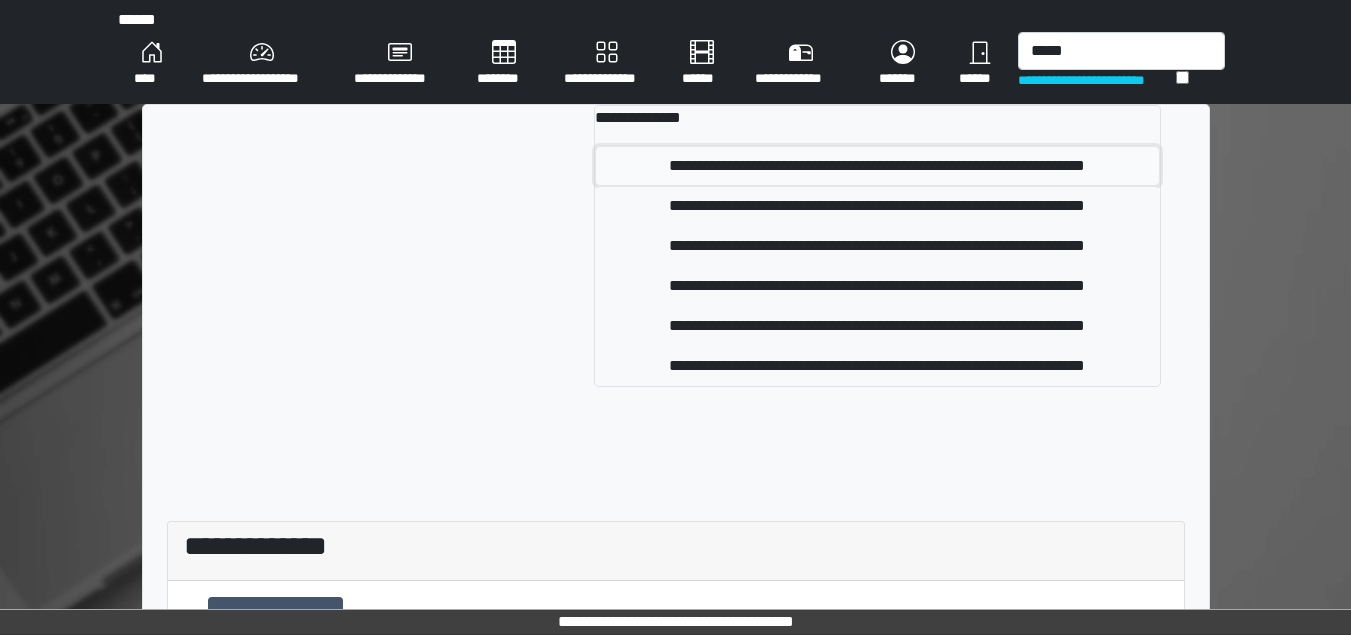 click on "**********" at bounding box center [877, 166] 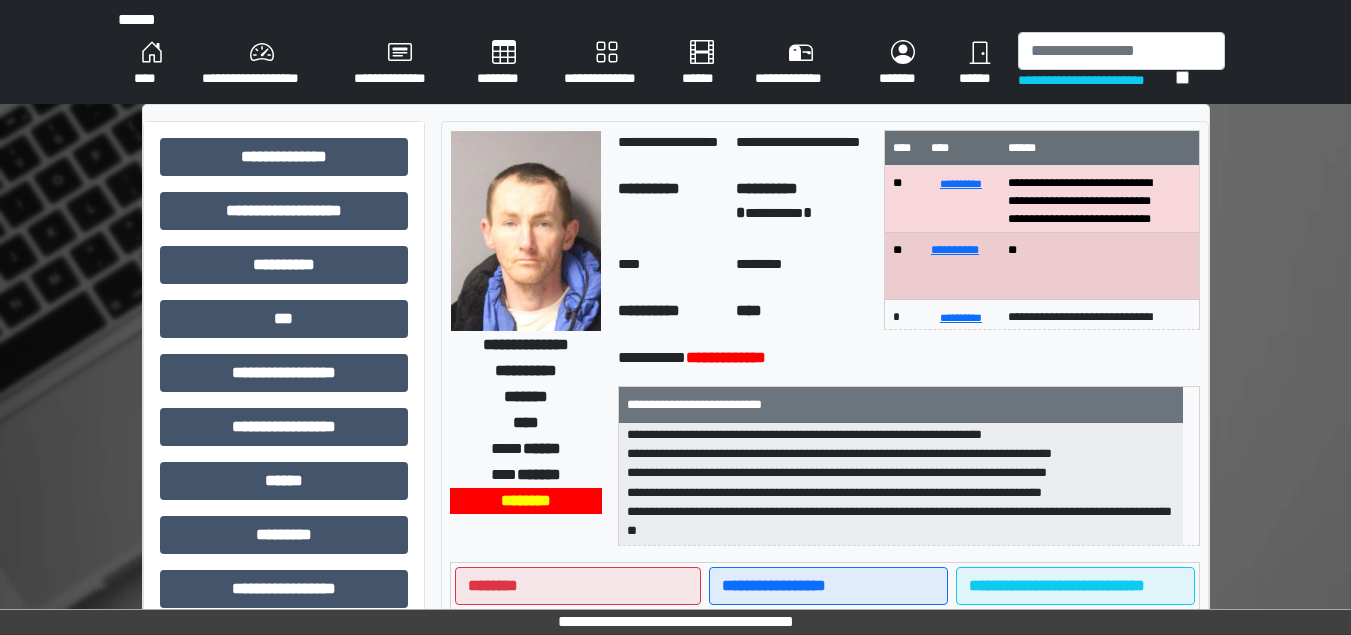 scroll, scrollTop: 0, scrollLeft: 0, axis: both 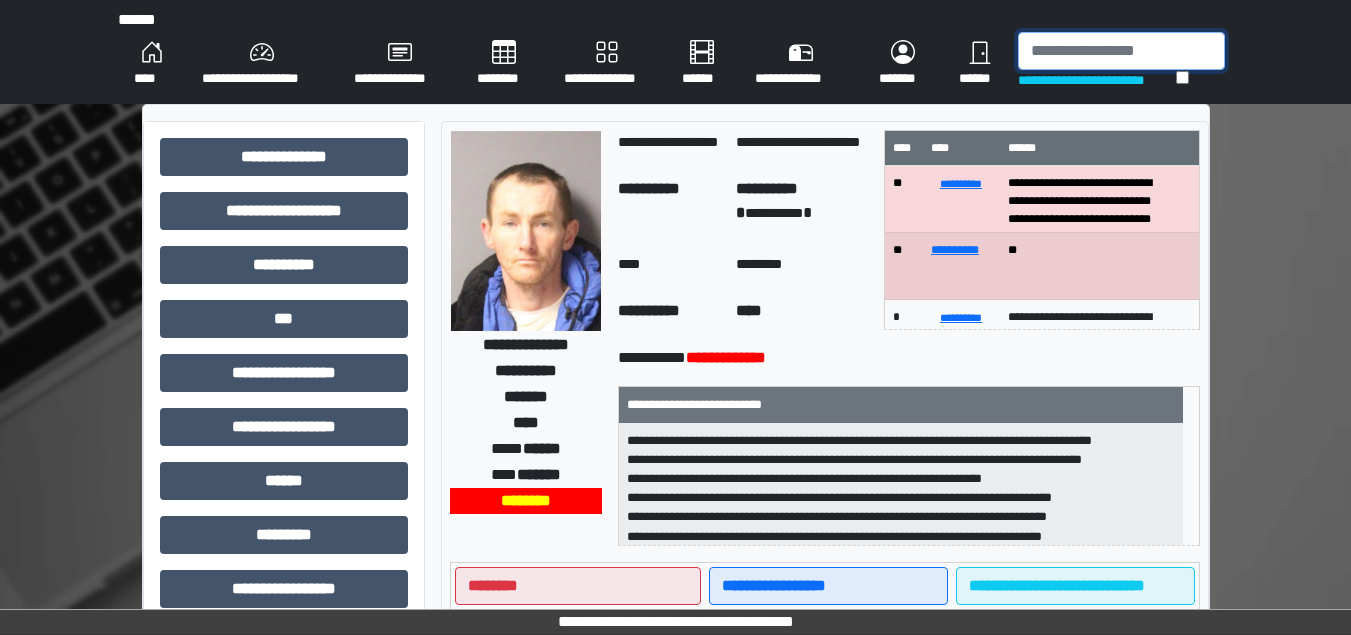 click at bounding box center (1121, 51) 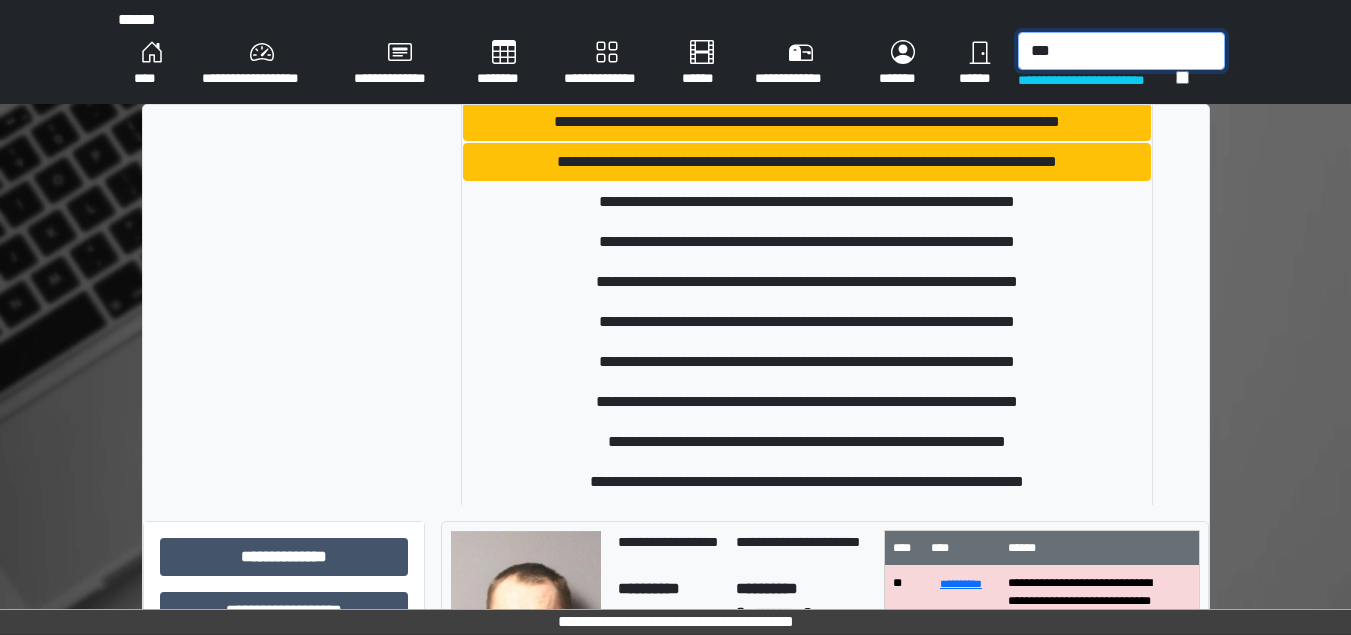scroll, scrollTop: 600, scrollLeft: 0, axis: vertical 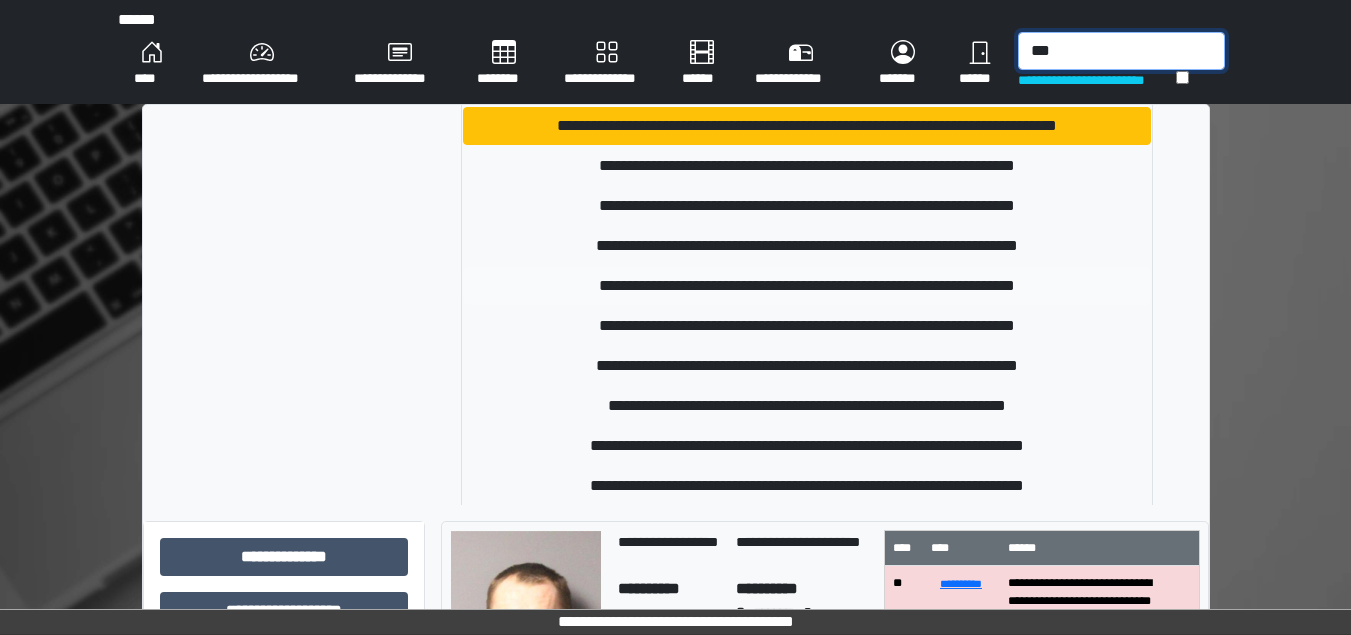 type on "***" 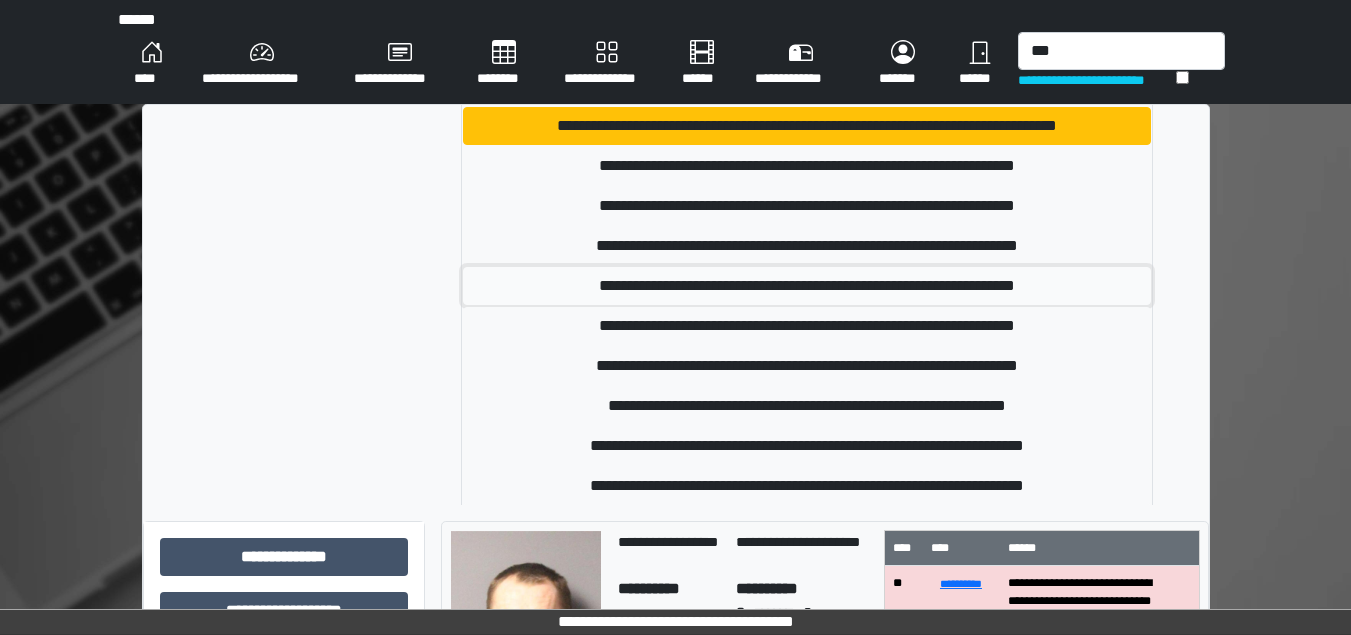 click on "**********" at bounding box center [807, 286] 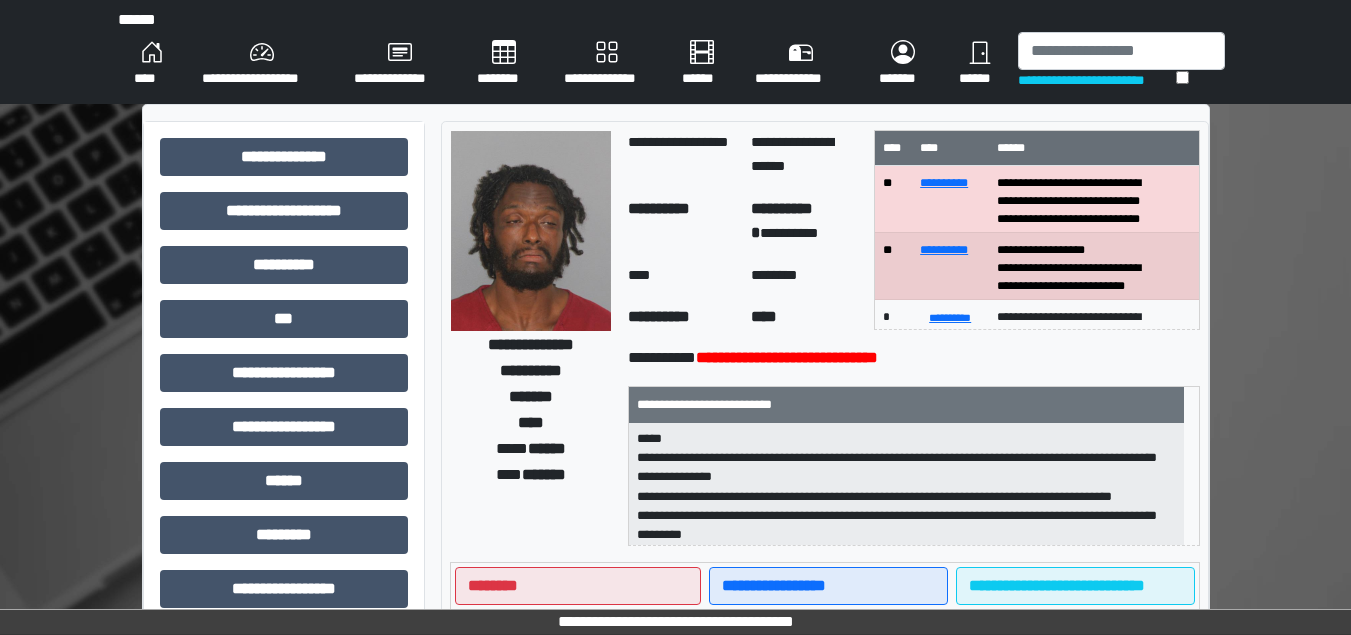 scroll, scrollTop: 0, scrollLeft: 0, axis: both 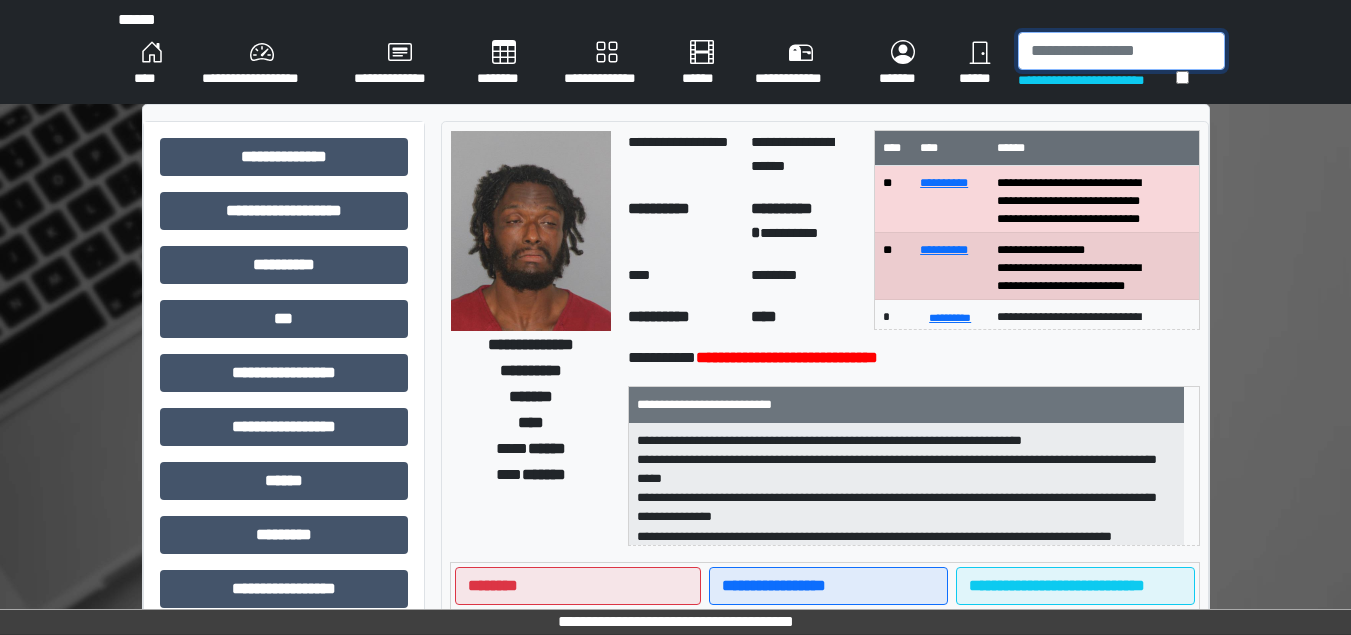 click at bounding box center [1121, 51] 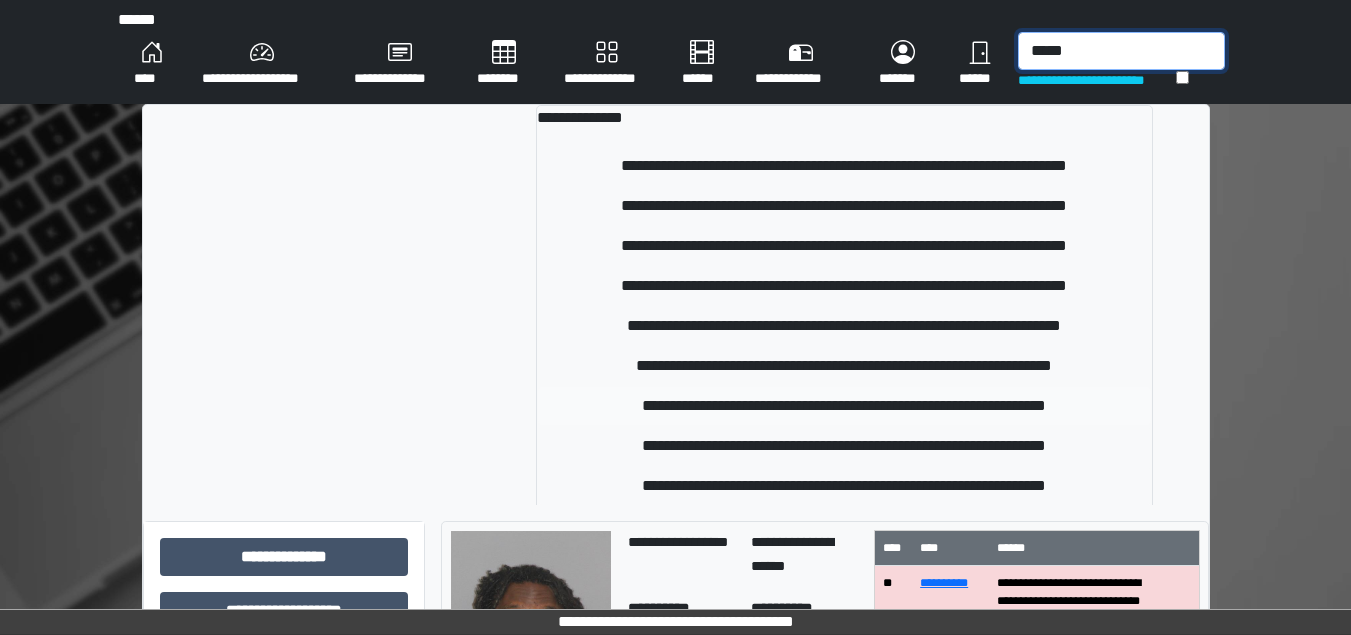 type on "*****" 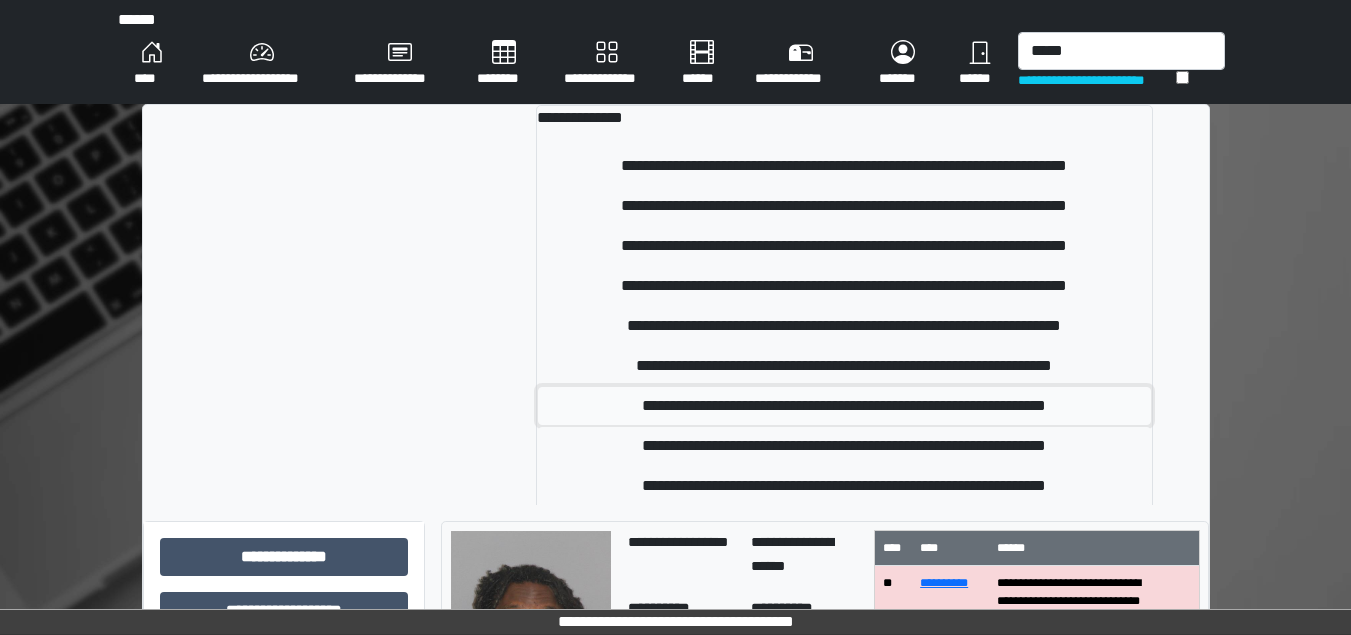 click on "**********" at bounding box center (844, 406) 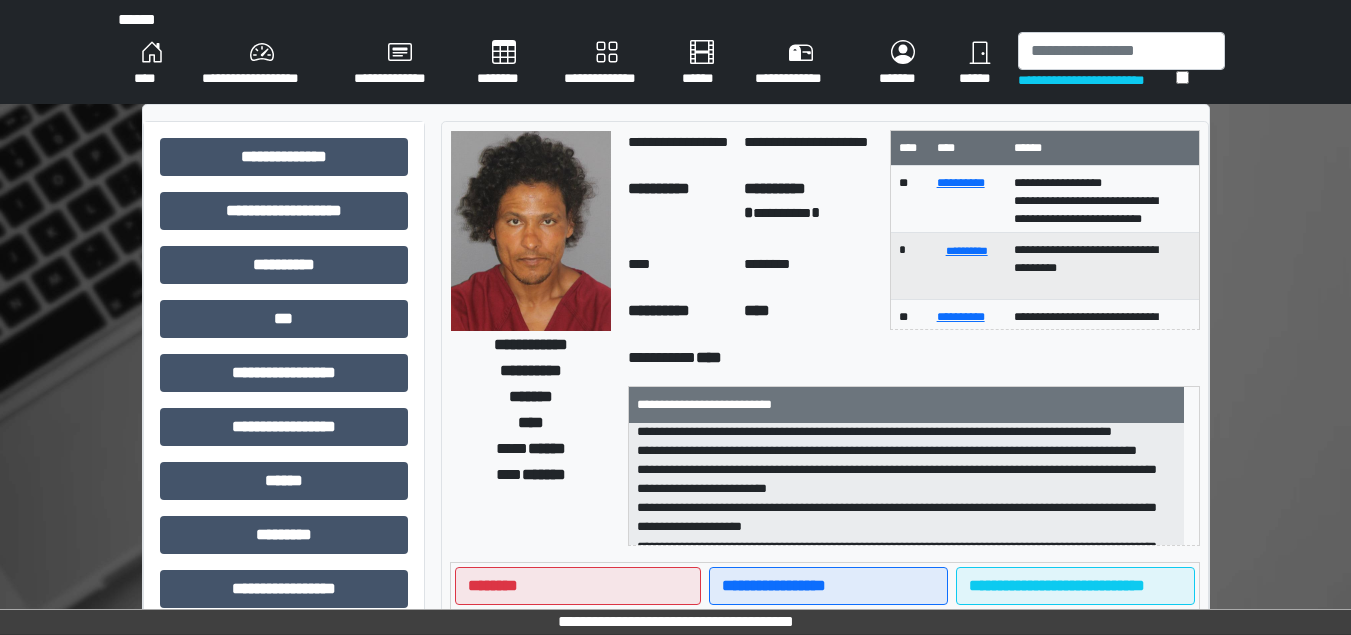 scroll, scrollTop: 136, scrollLeft: 0, axis: vertical 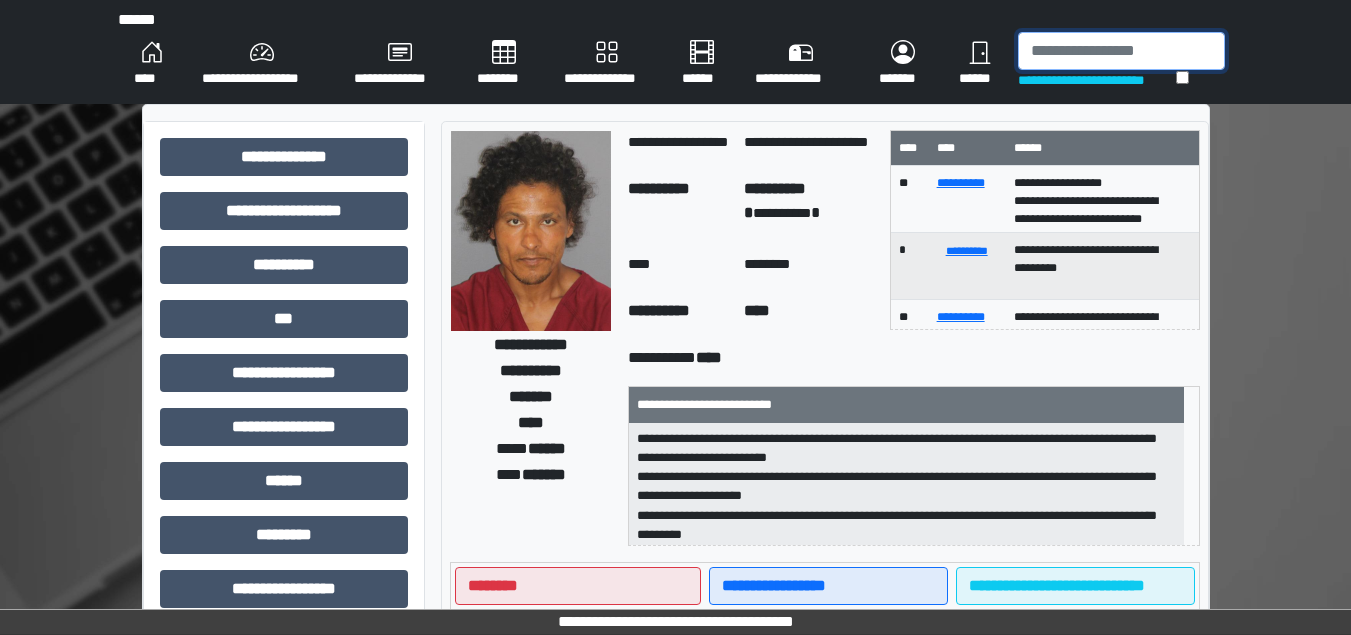 click at bounding box center (1121, 51) 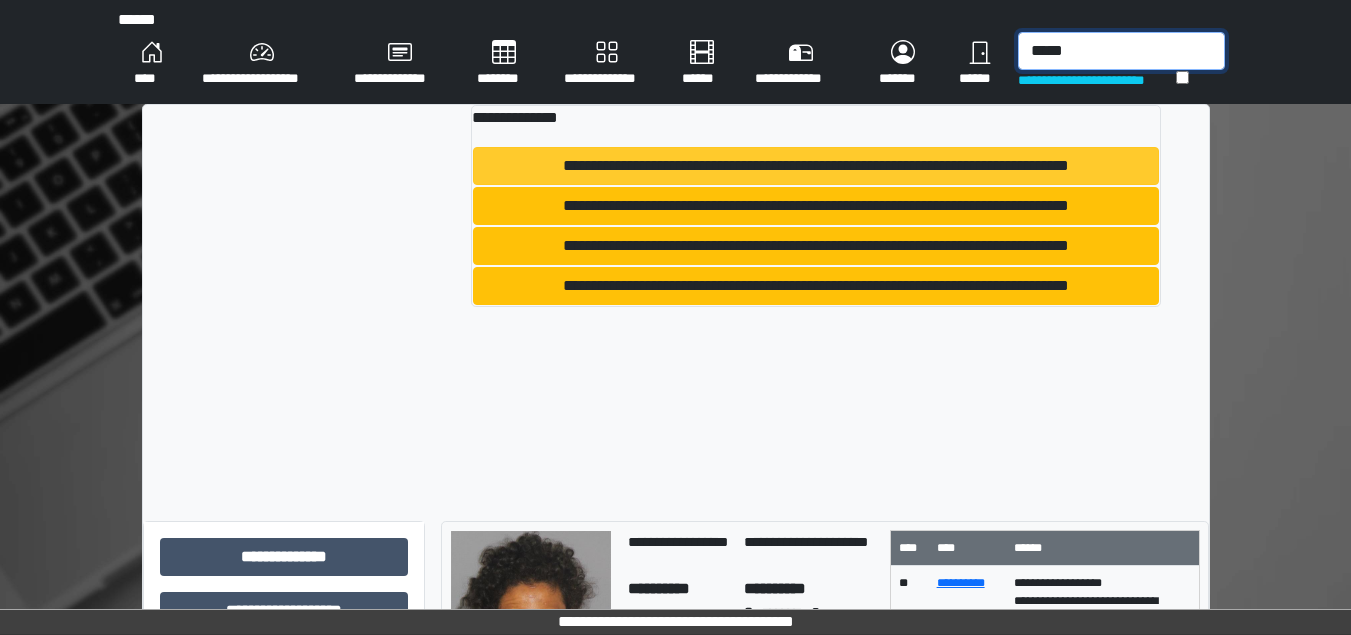 type on "*****" 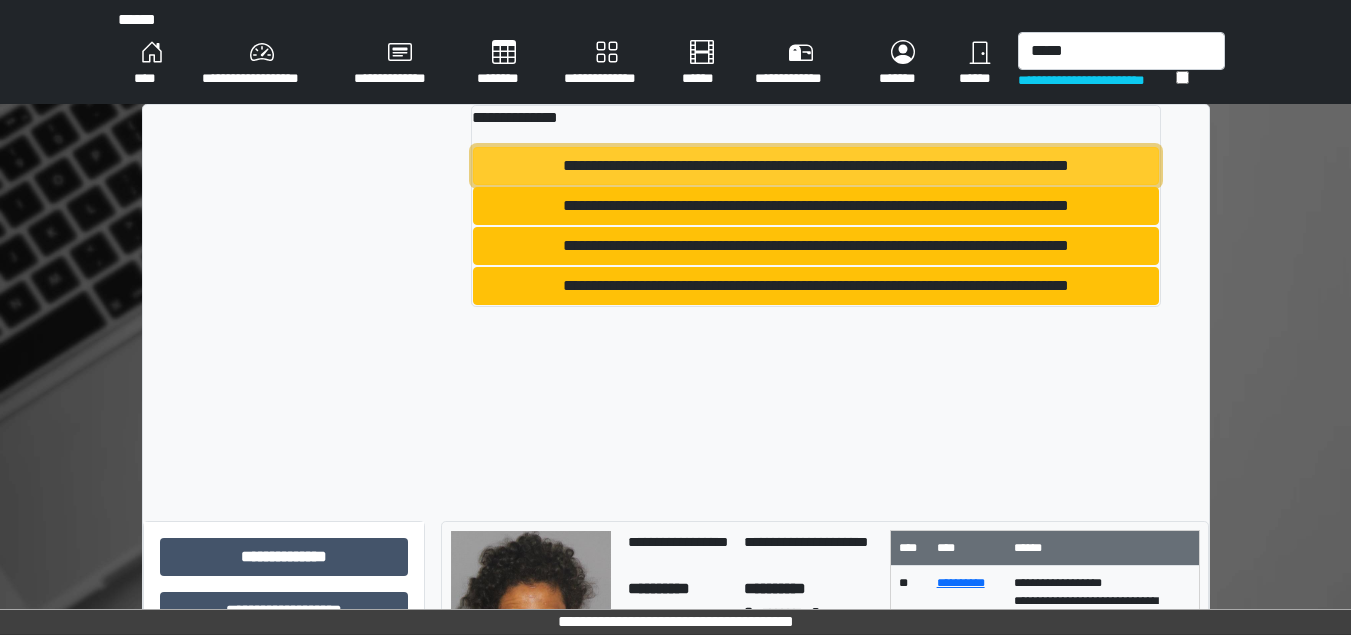 click on "**********" at bounding box center (815, 166) 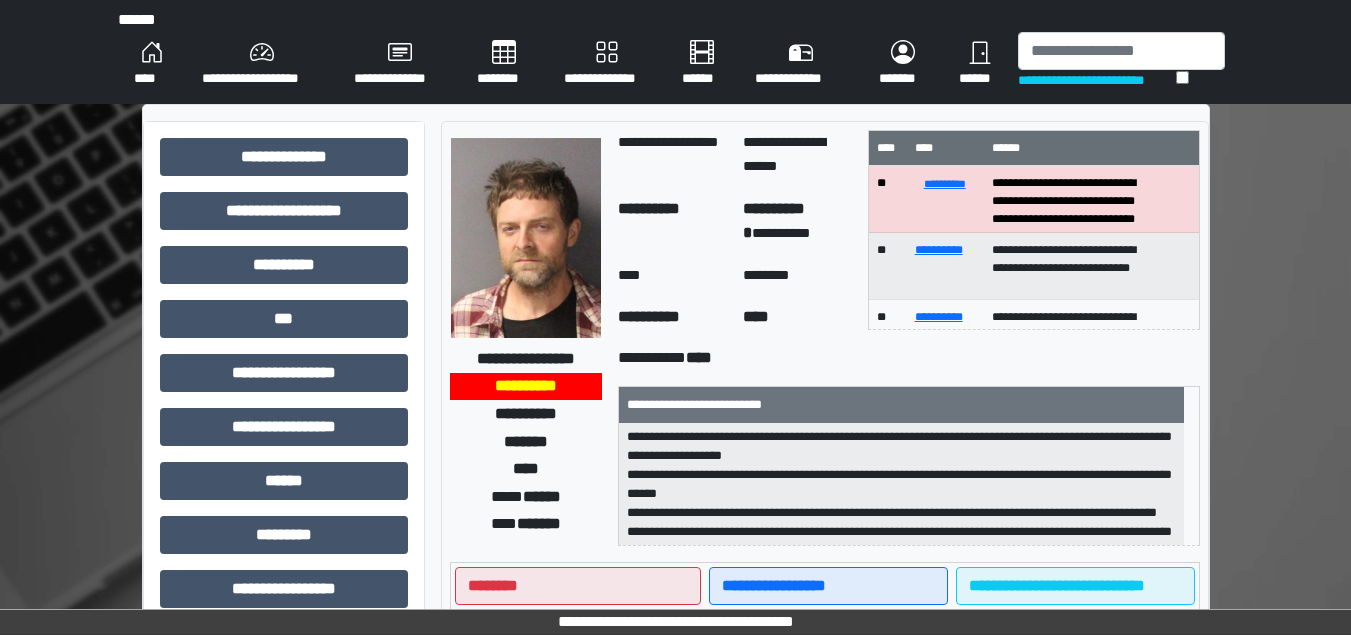 scroll, scrollTop: 198, scrollLeft: 0, axis: vertical 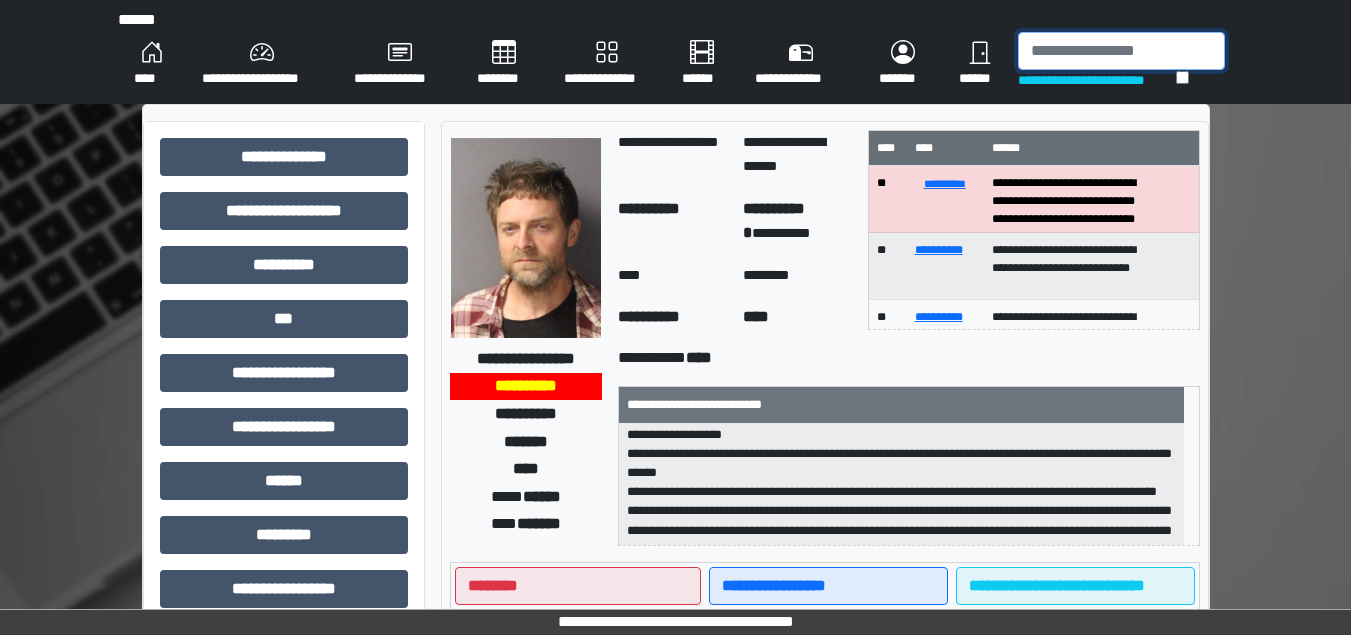 click at bounding box center [1121, 51] 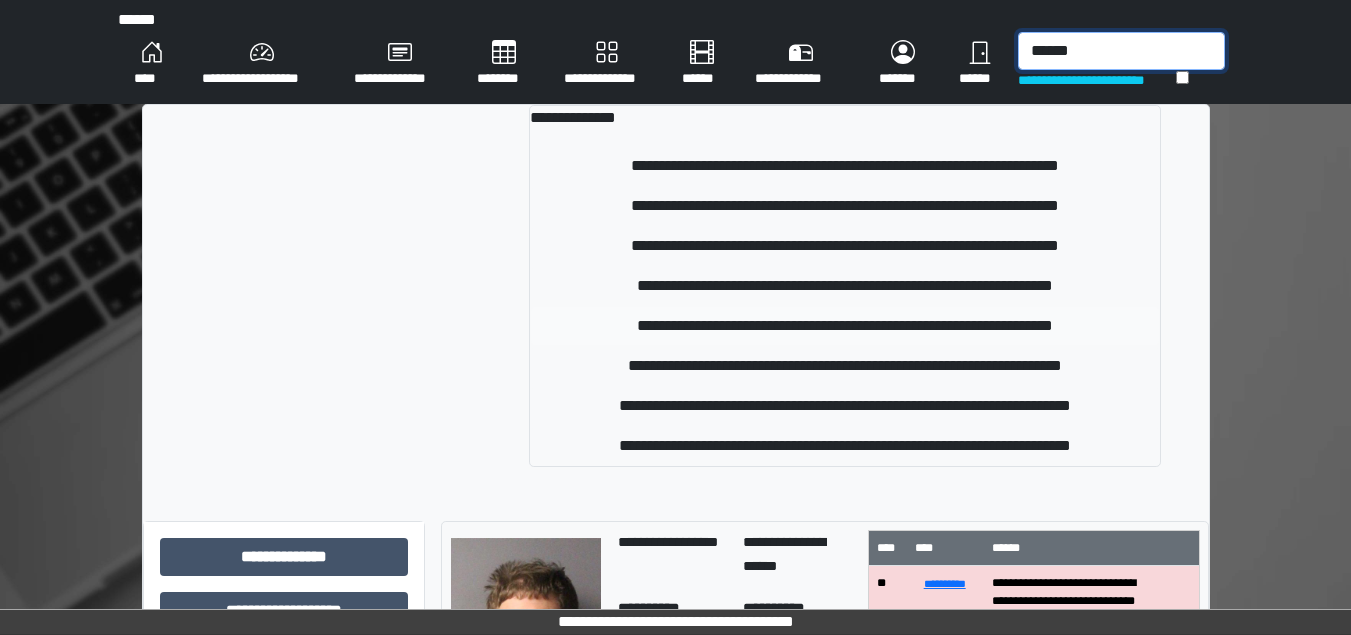 type on "******" 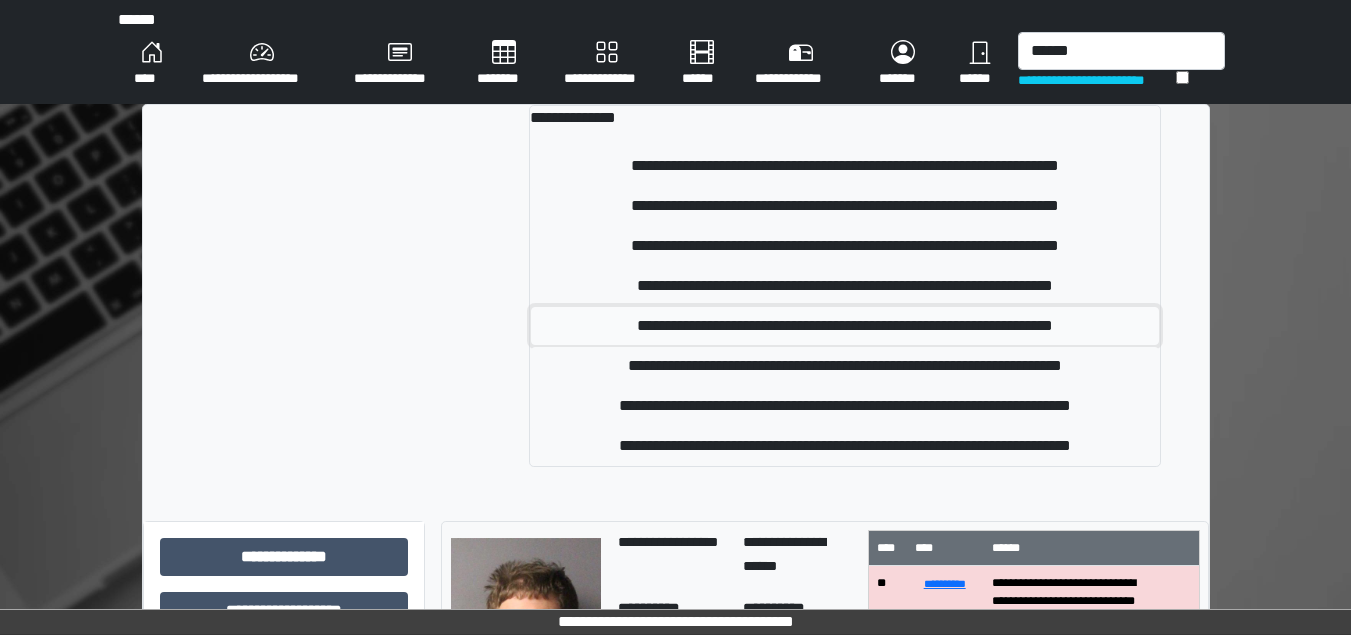 click on "**********" at bounding box center (845, 326) 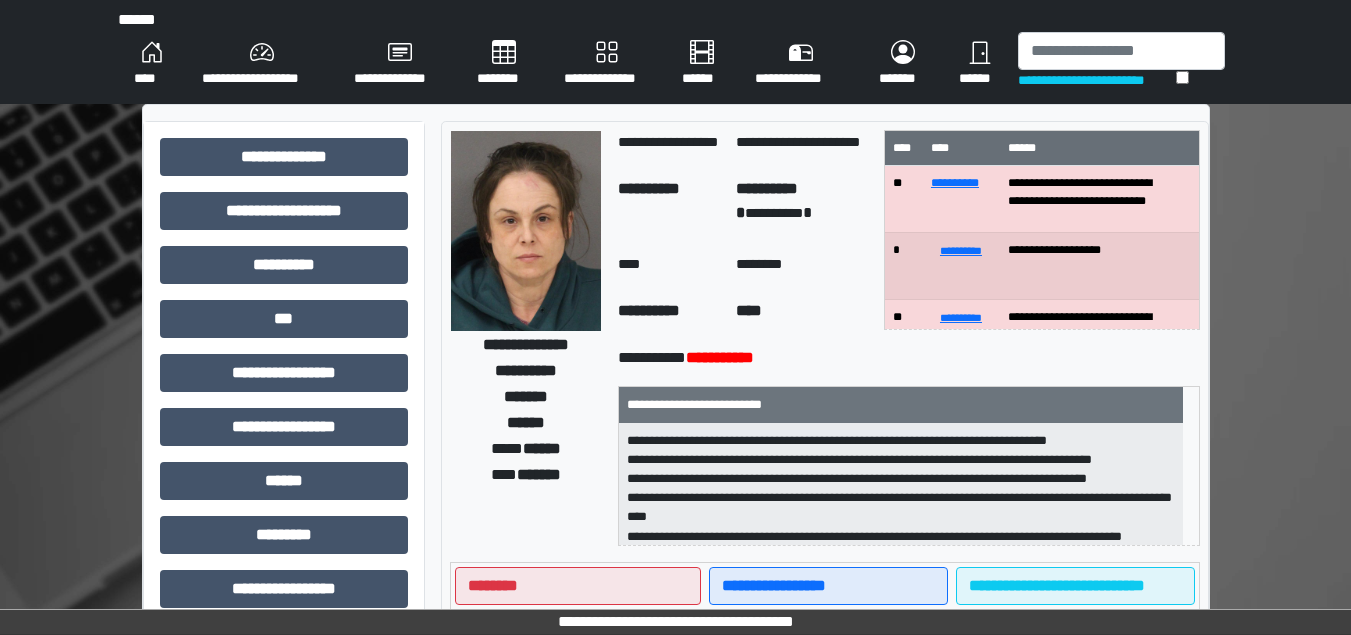 scroll, scrollTop: 100, scrollLeft: 0, axis: vertical 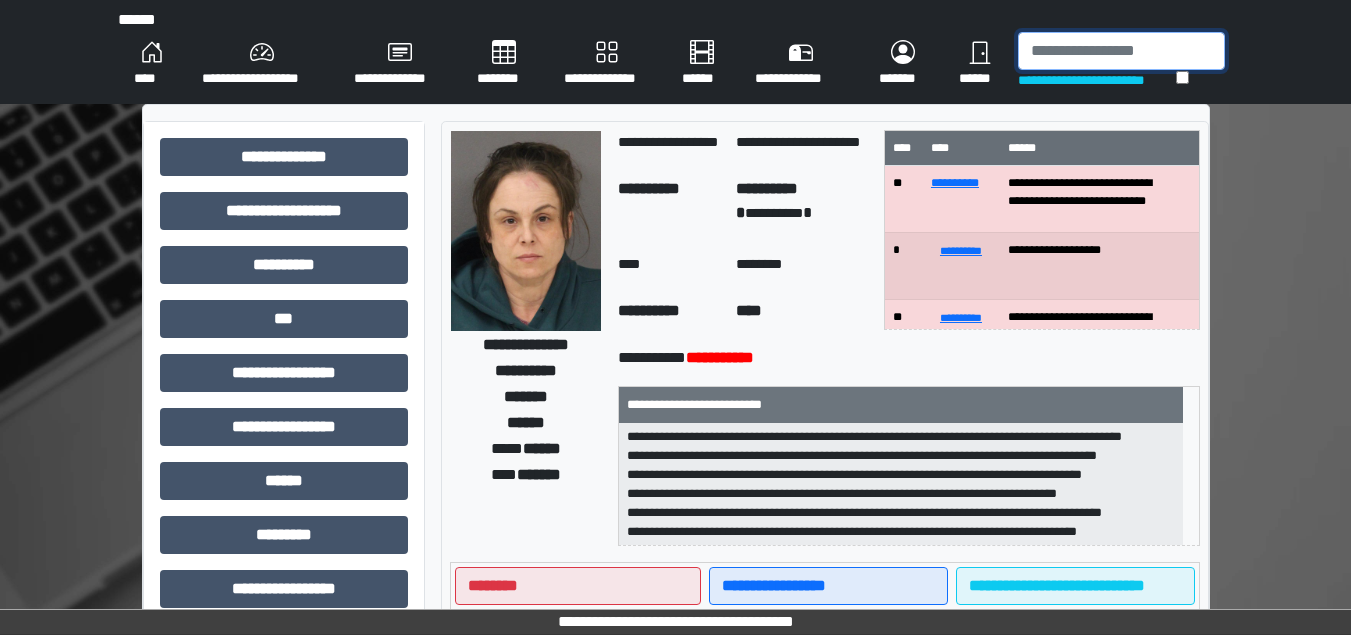 click at bounding box center (1121, 51) 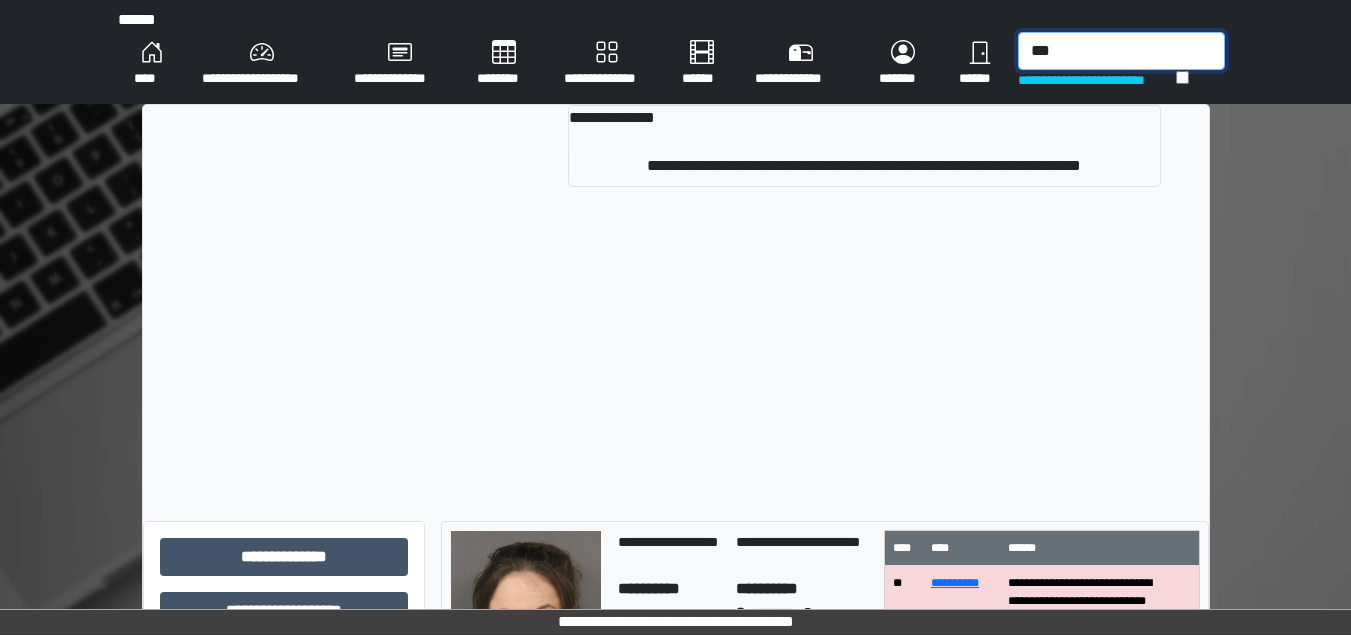 type on "***" 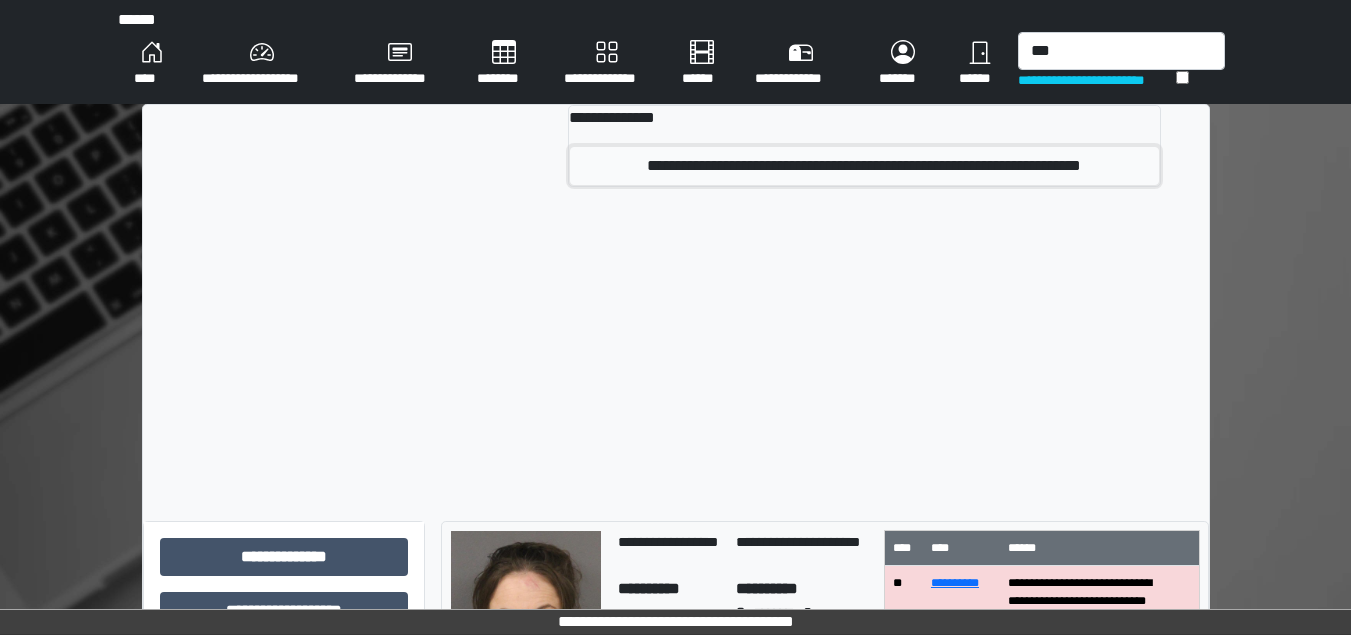 click on "**********" at bounding box center [864, 166] 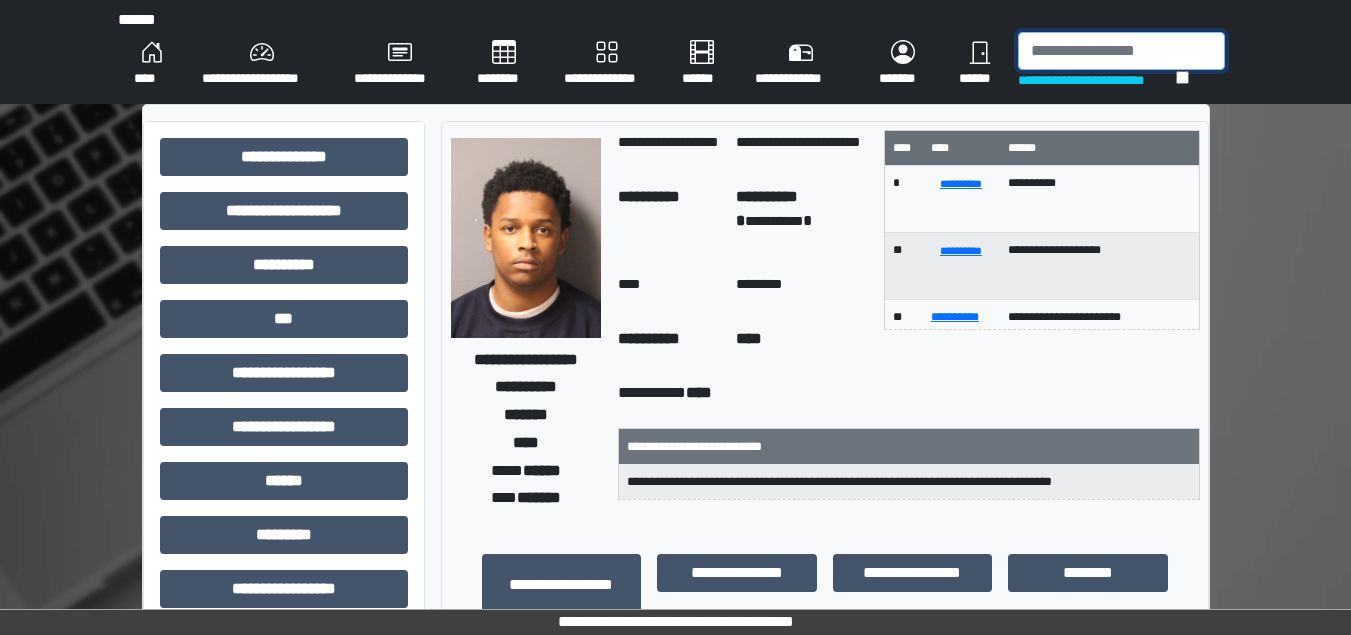 click at bounding box center [1121, 51] 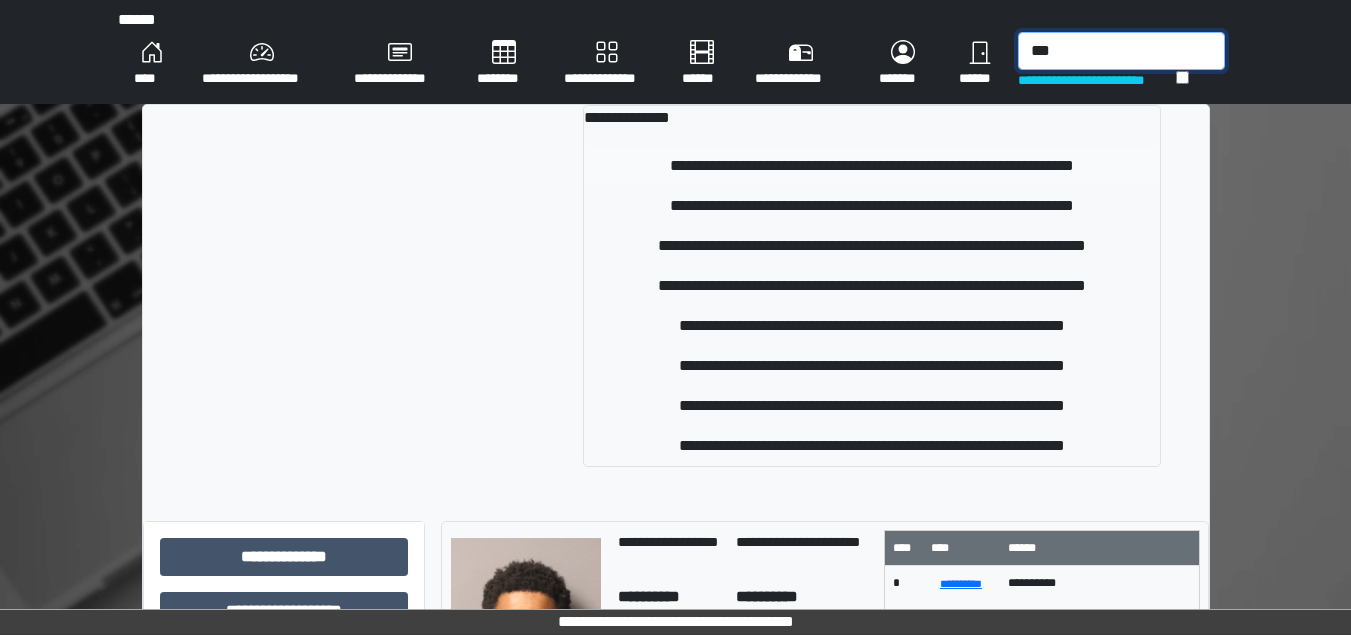 type on "***" 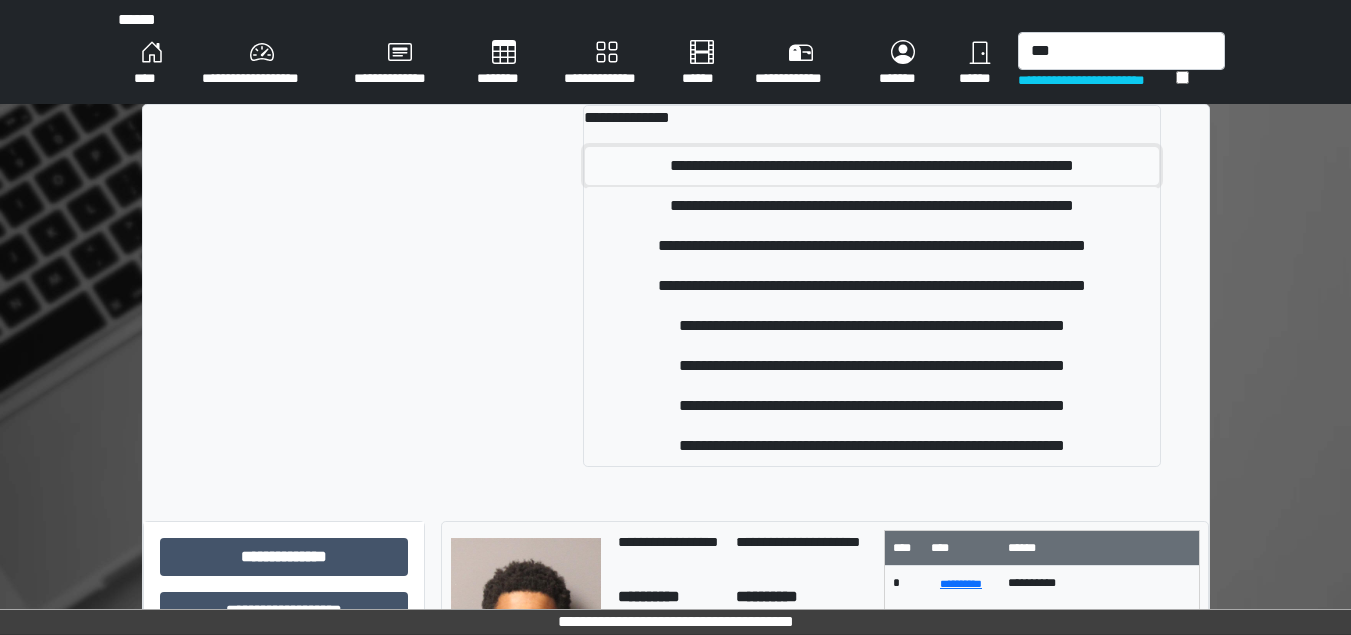 click on "**********" at bounding box center [871, 166] 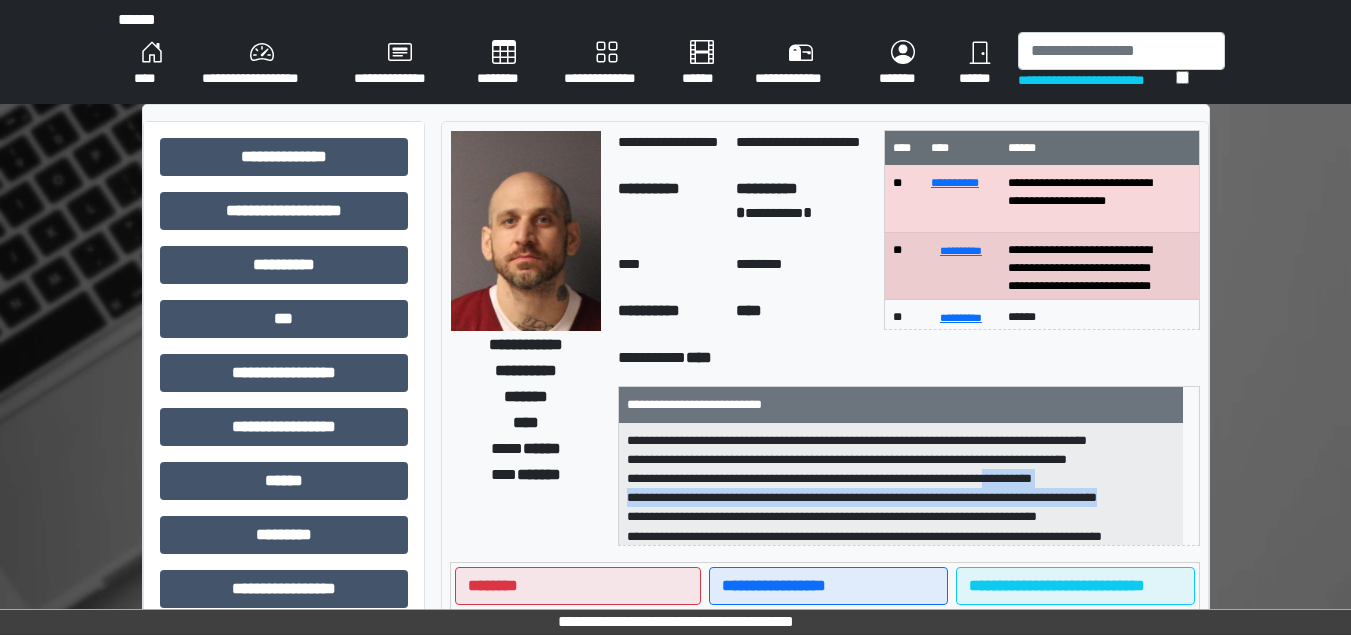 drag, startPoint x: 1020, startPoint y: 474, endPoint x: 1111, endPoint y: 513, distance: 99.00505 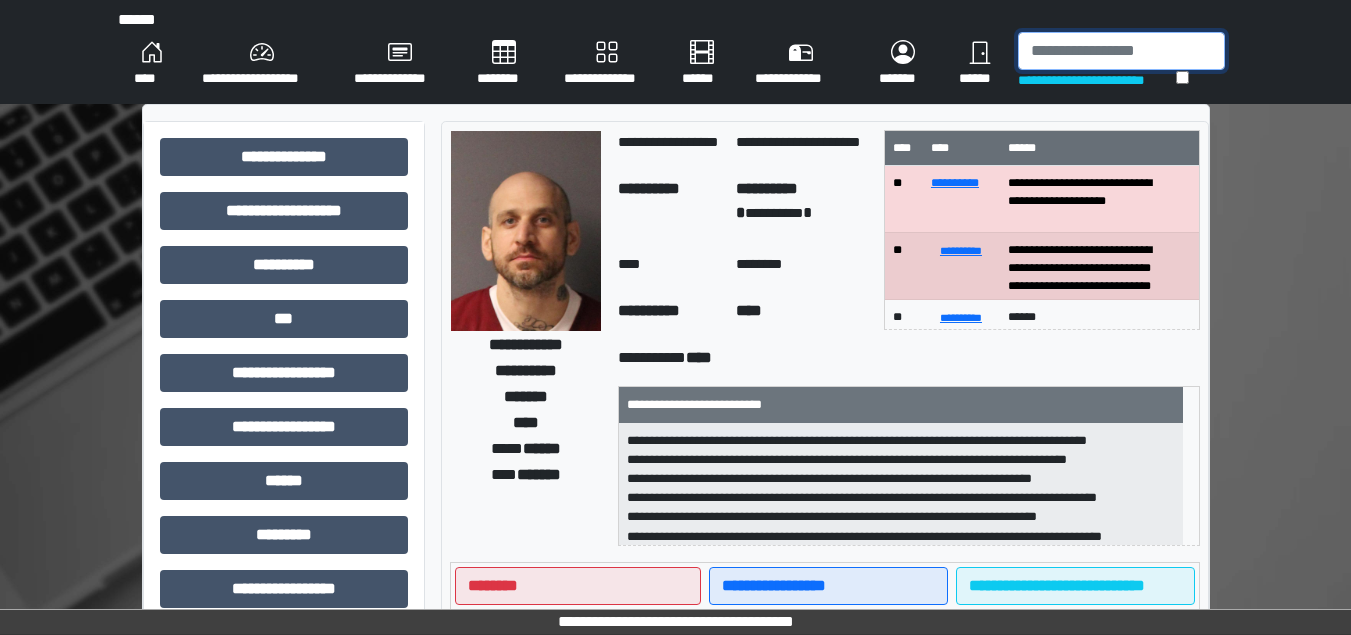 click at bounding box center [1121, 51] 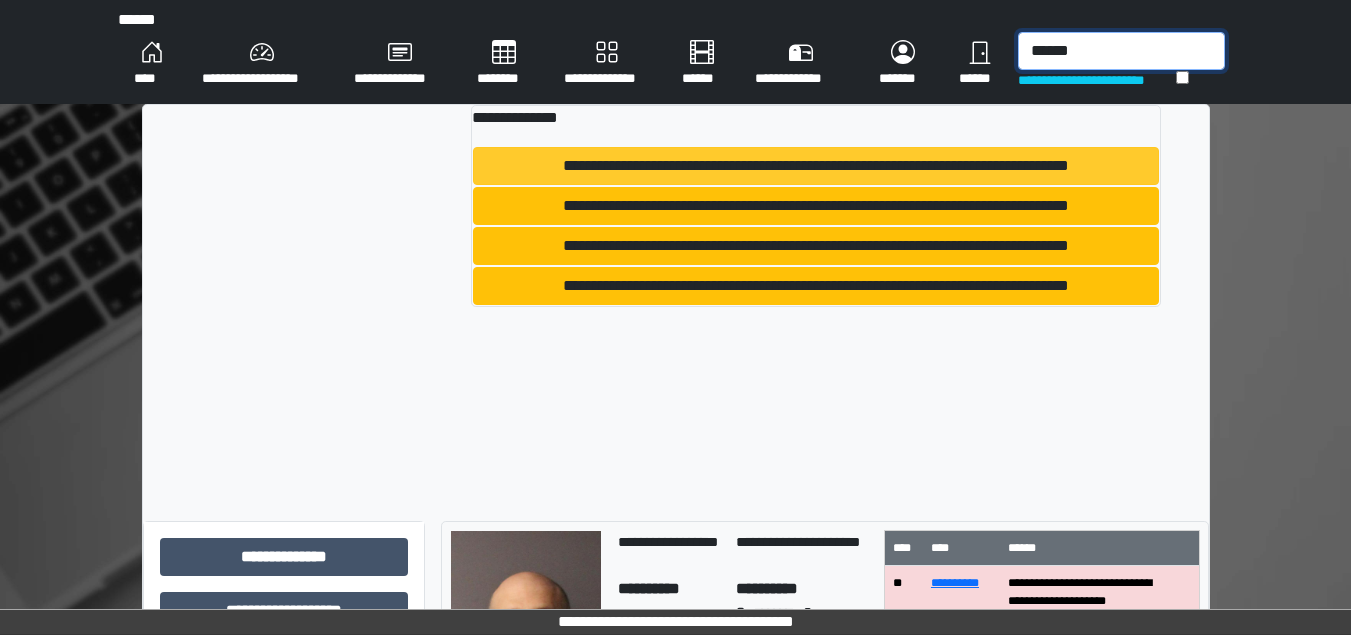 type on "******" 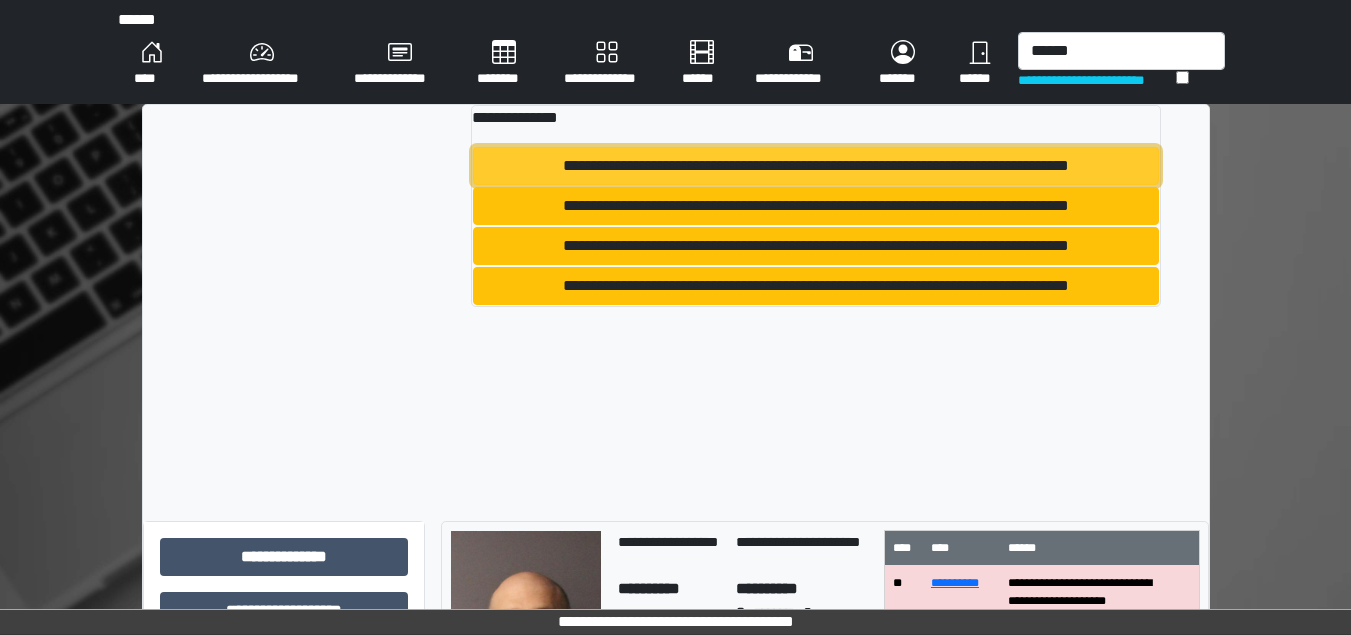 click on "**********" at bounding box center [815, 166] 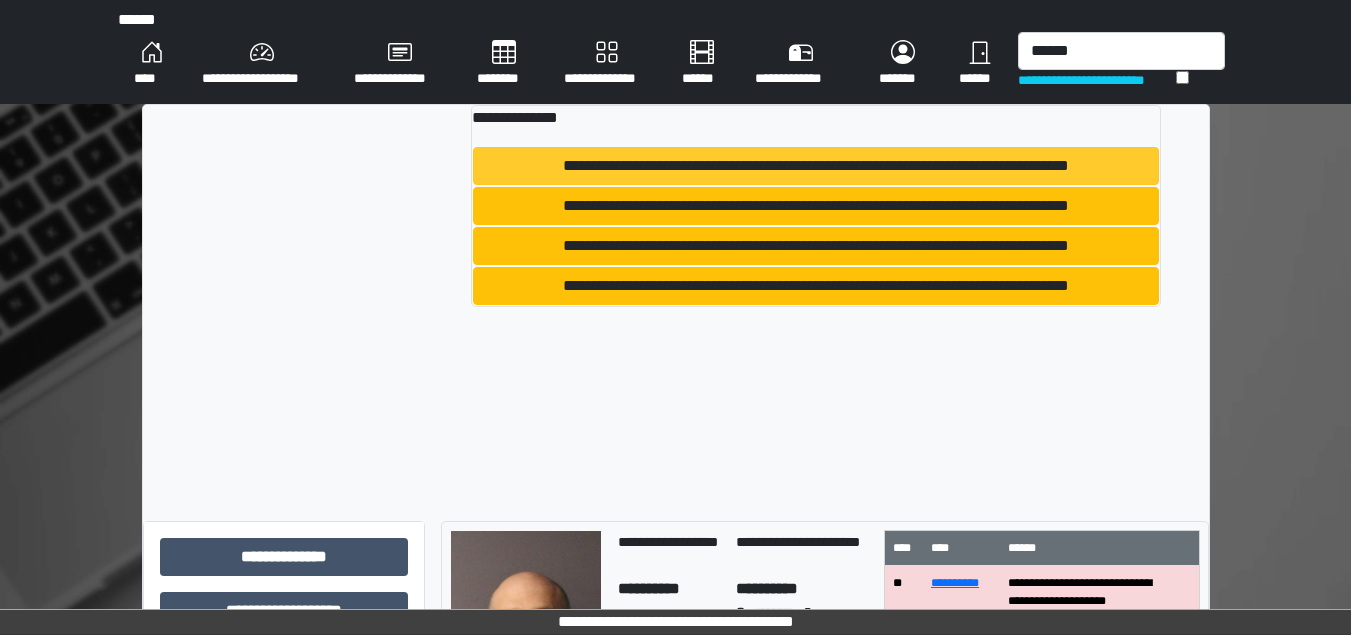 type 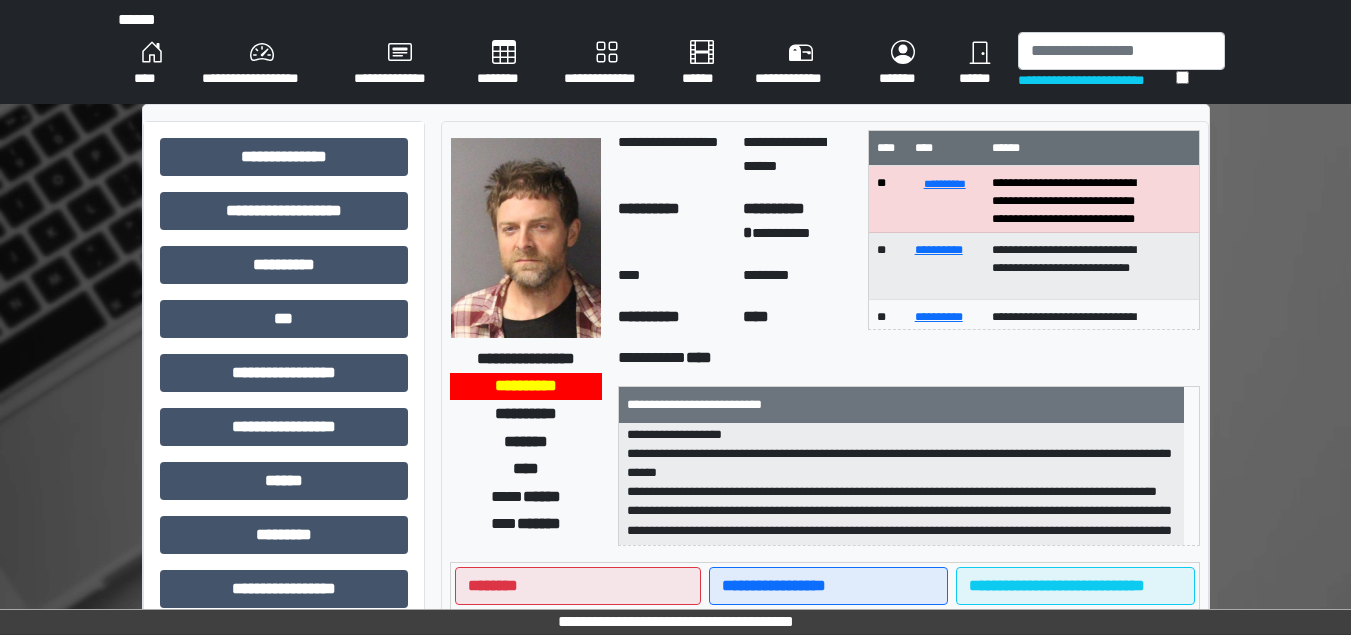 scroll, scrollTop: 198, scrollLeft: 0, axis: vertical 